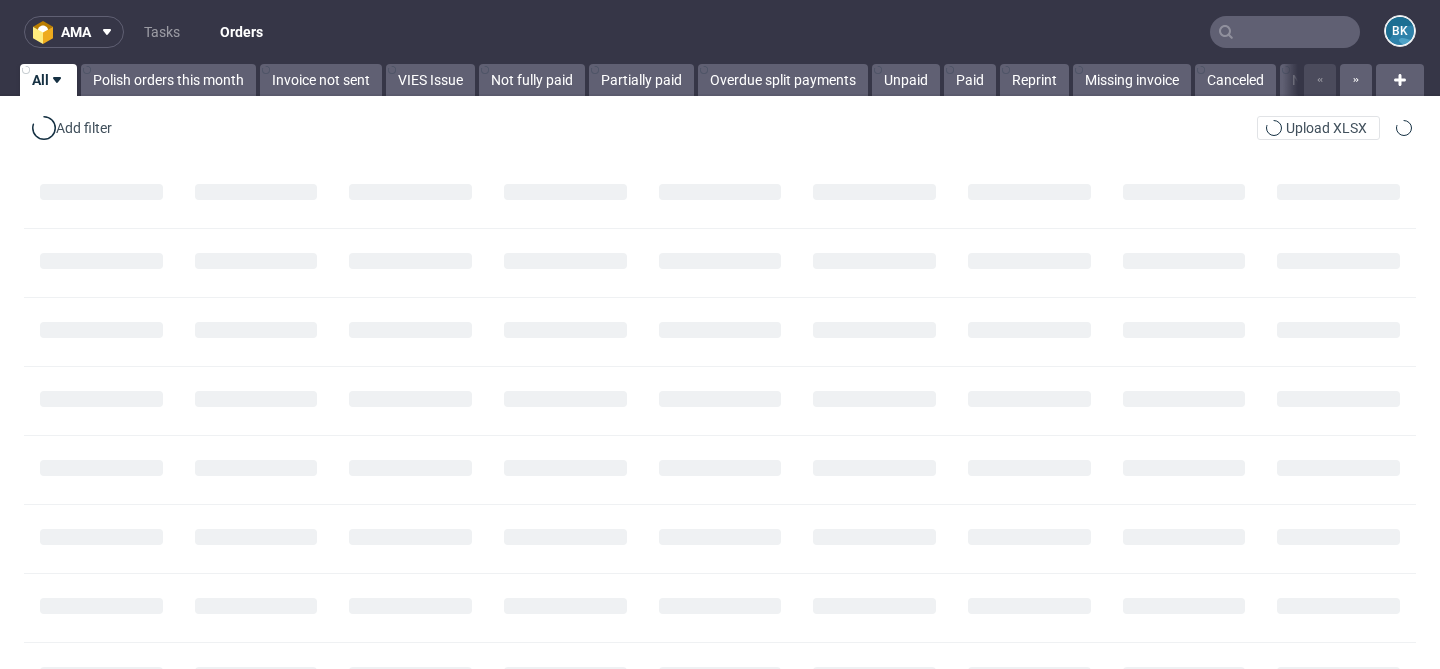 scroll, scrollTop: 0, scrollLeft: 0, axis: both 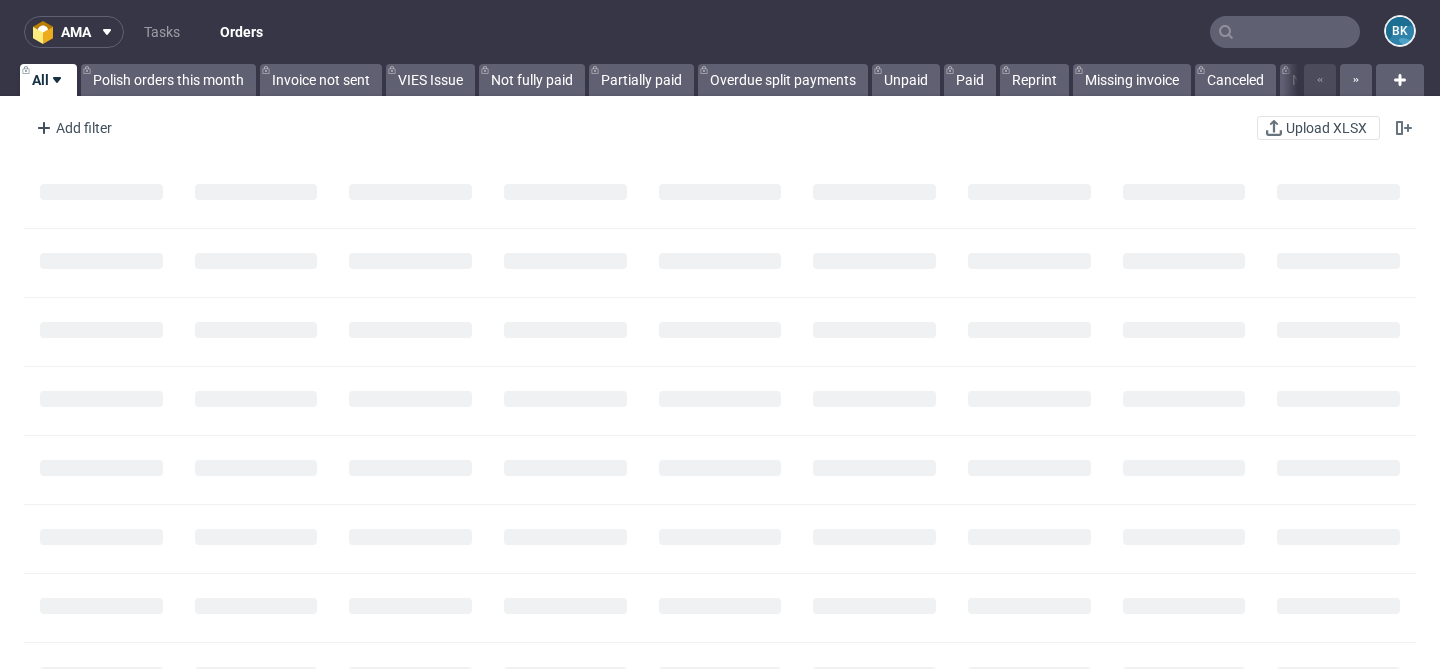 click at bounding box center (1285, 32) 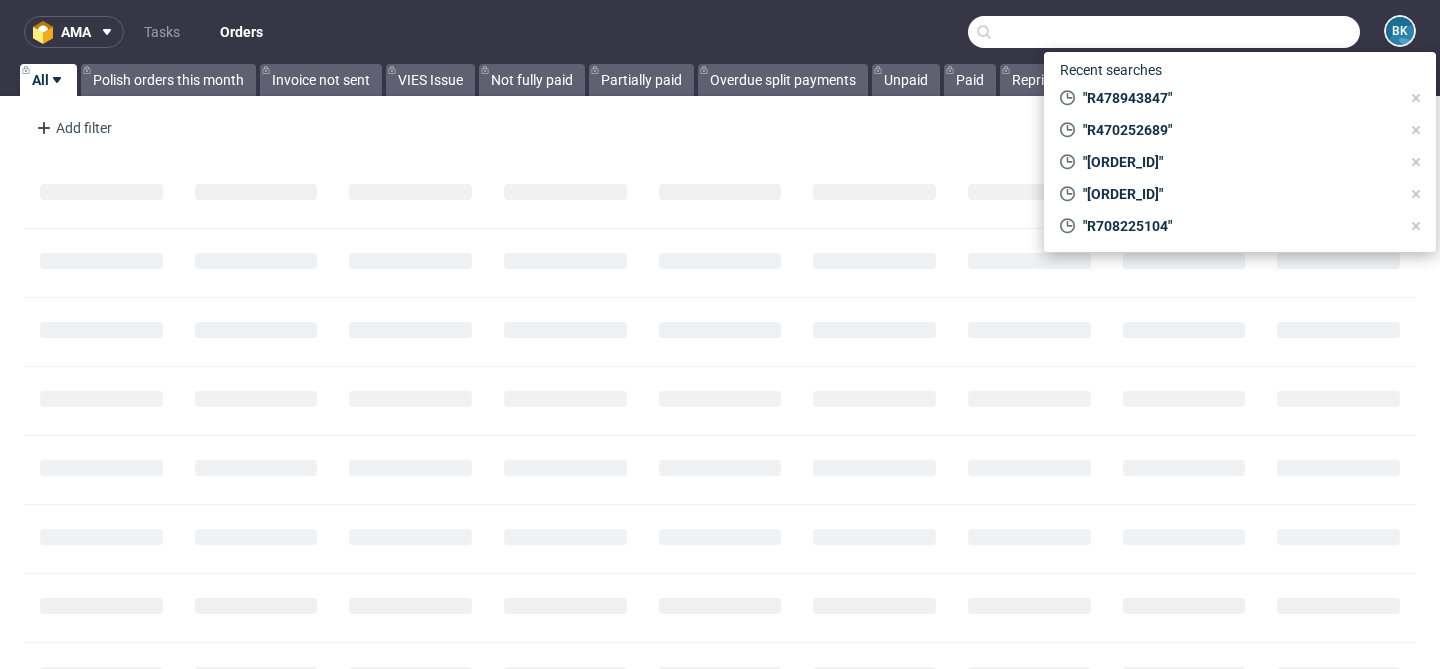 paste on "R470252689" 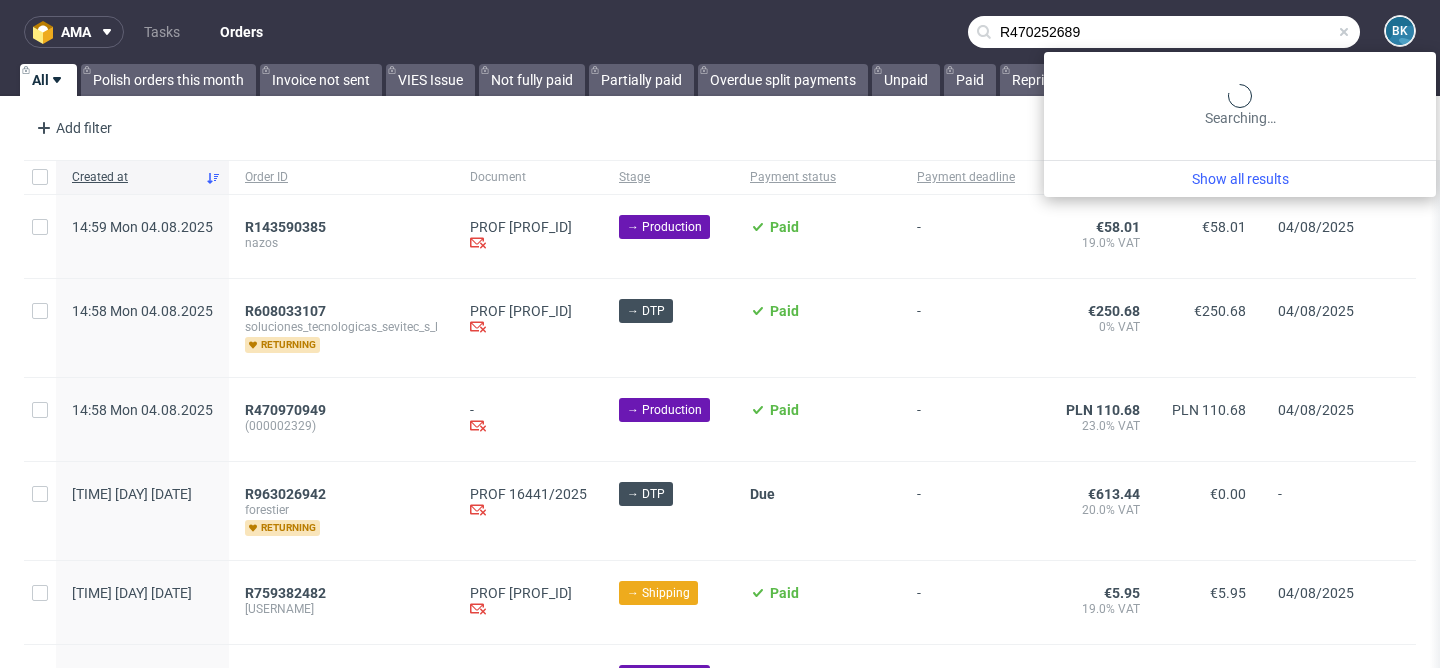 type on "R470252689" 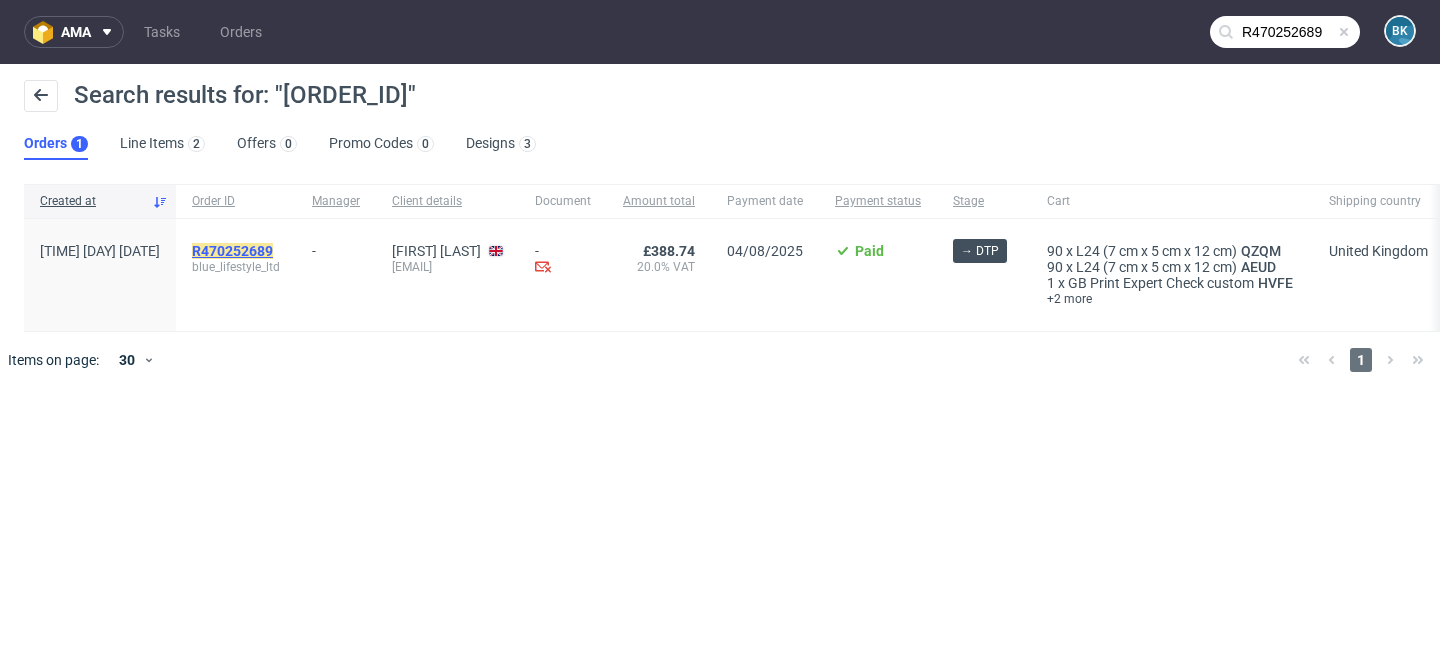 click on "R470252689" 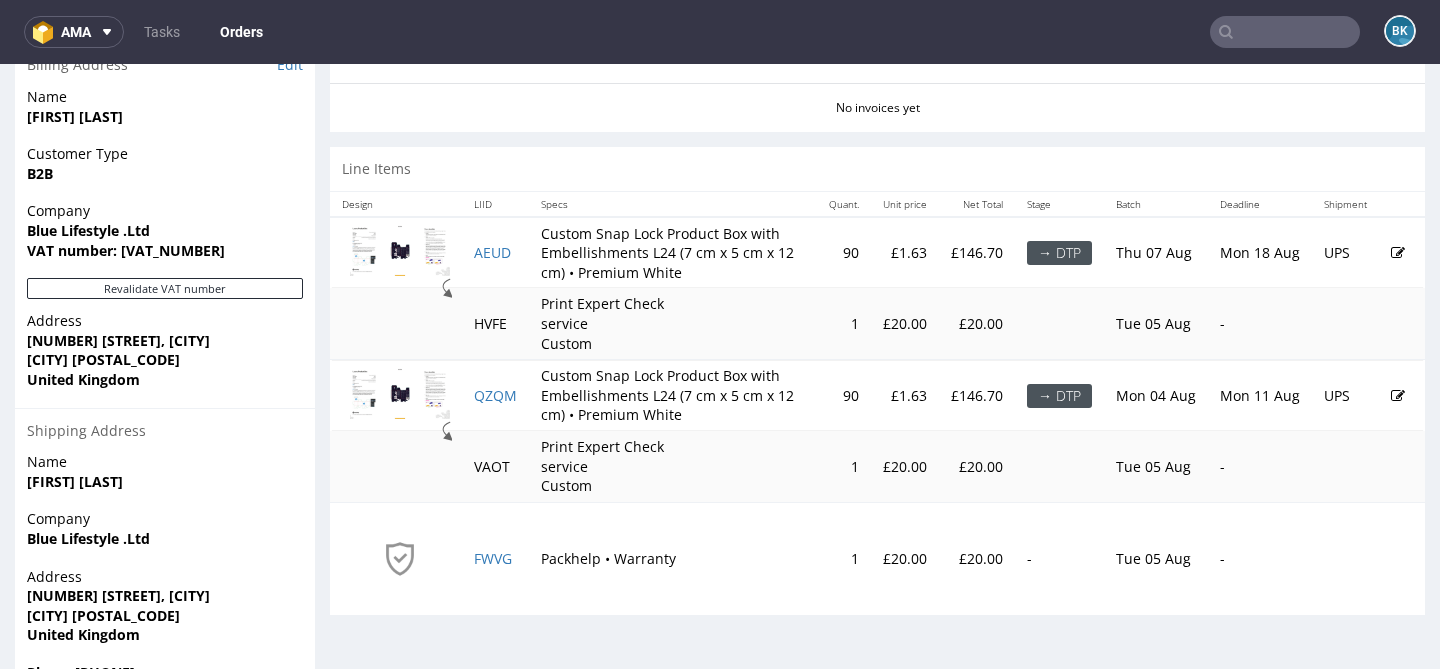 scroll, scrollTop: 951, scrollLeft: 0, axis: vertical 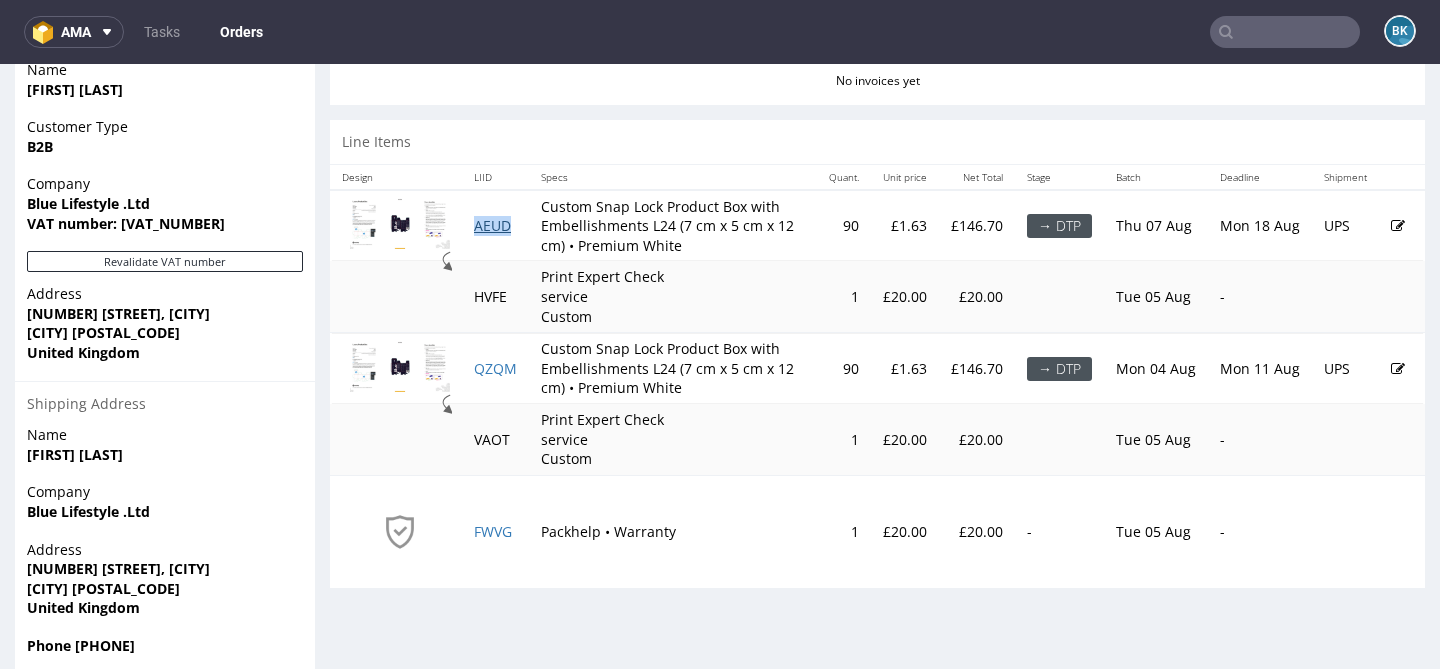 click on "AEUD" at bounding box center [492, 225] 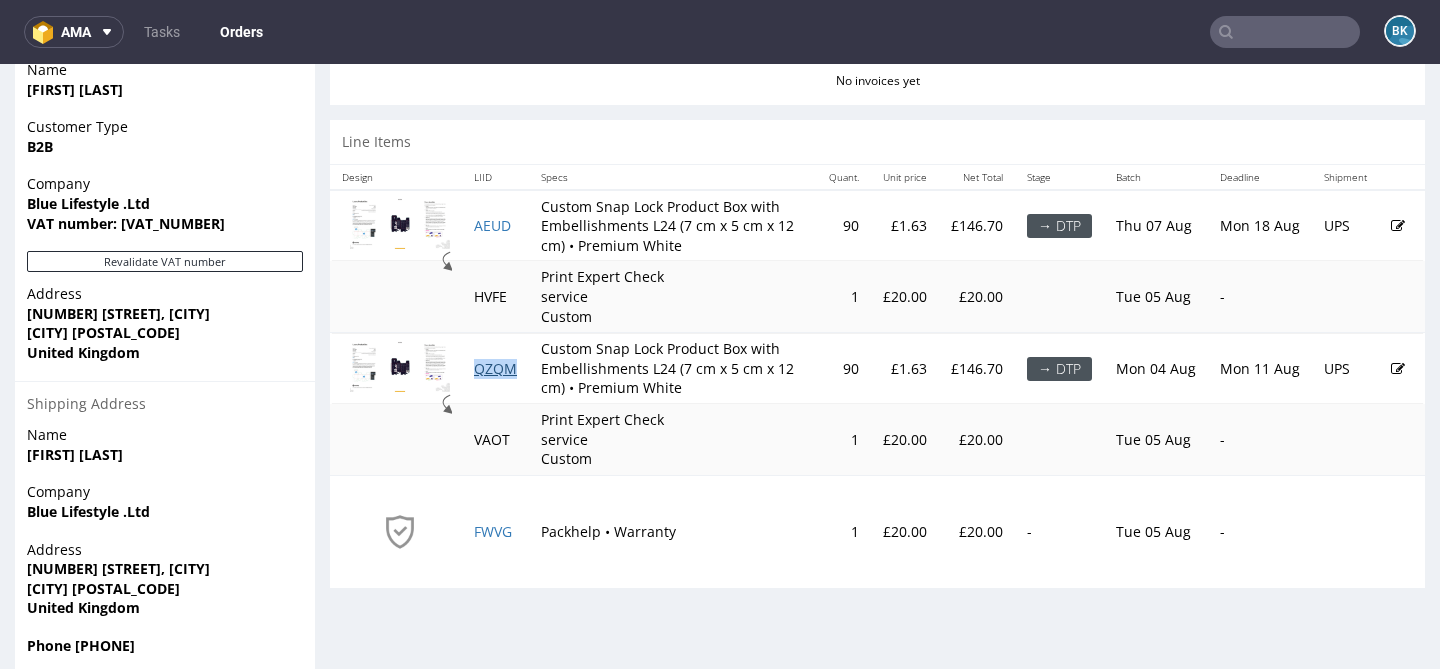 click on "QZQM" at bounding box center (495, 368) 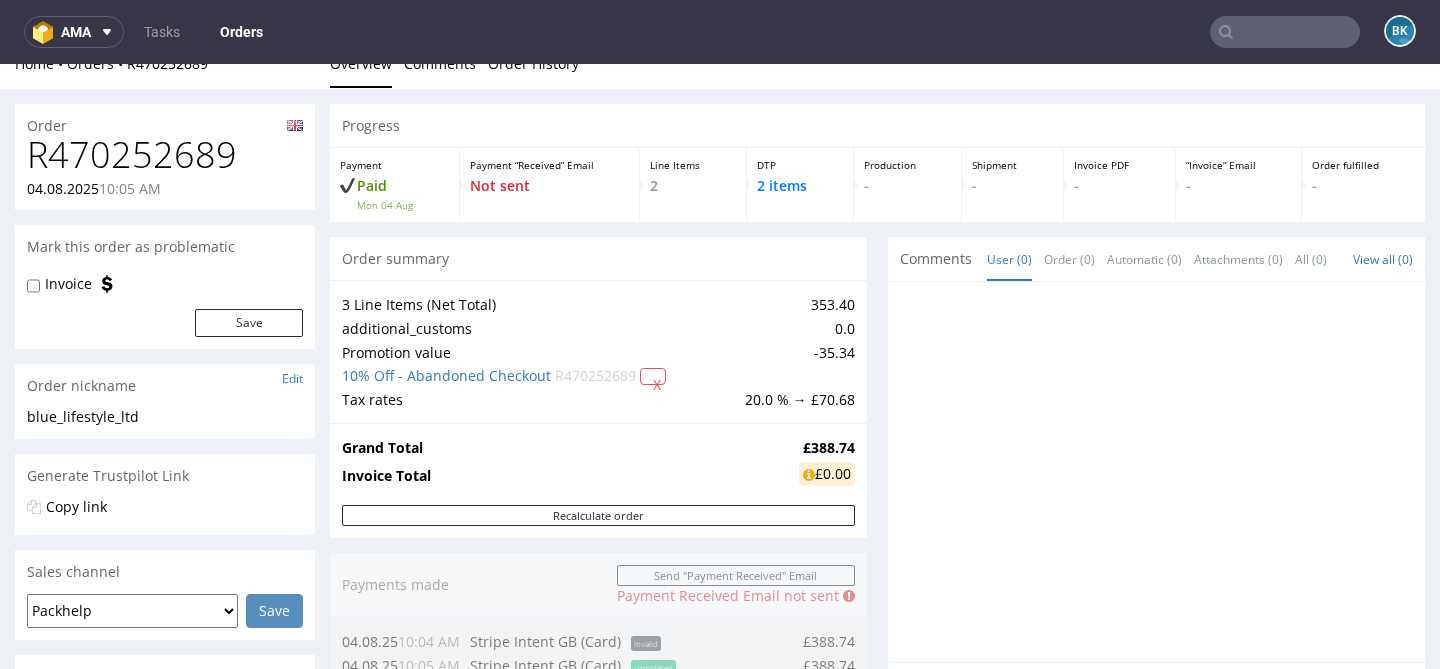 scroll, scrollTop: 28, scrollLeft: 0, axis: vertical 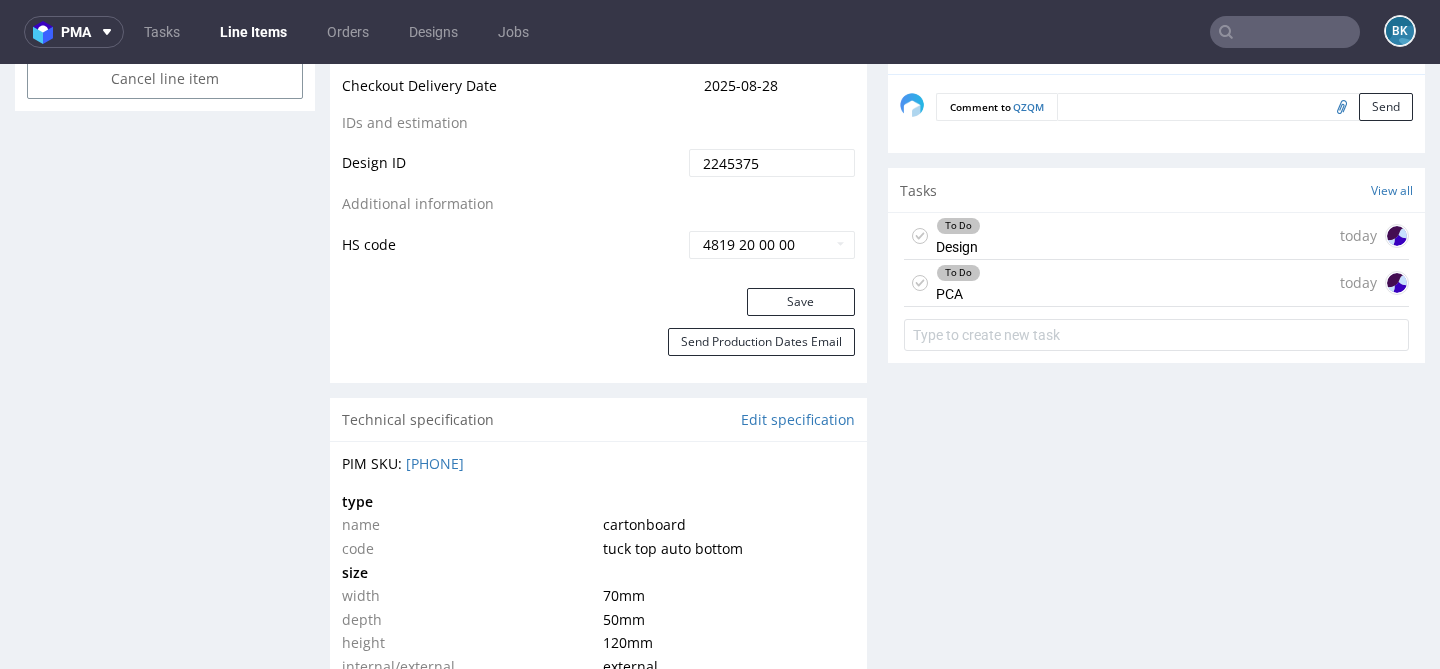 click at bounding box center (1285, 32) 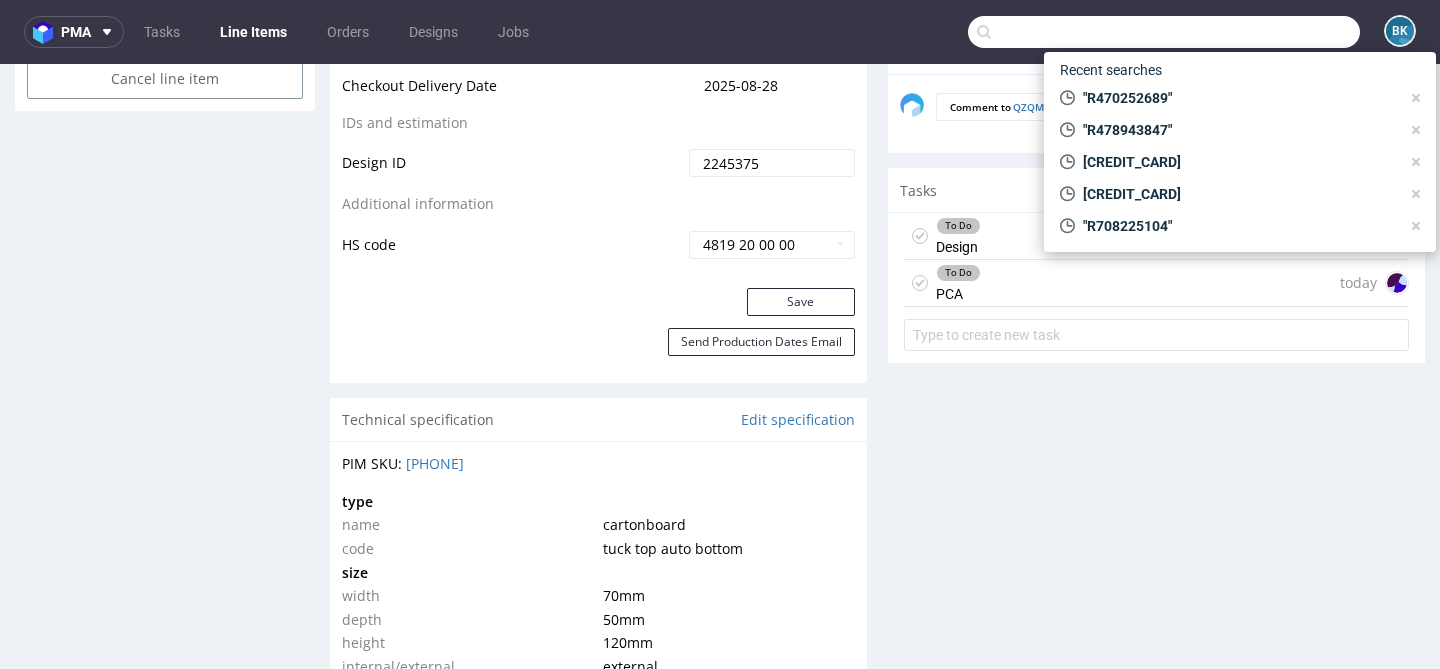 paste on "[EMAIL]" 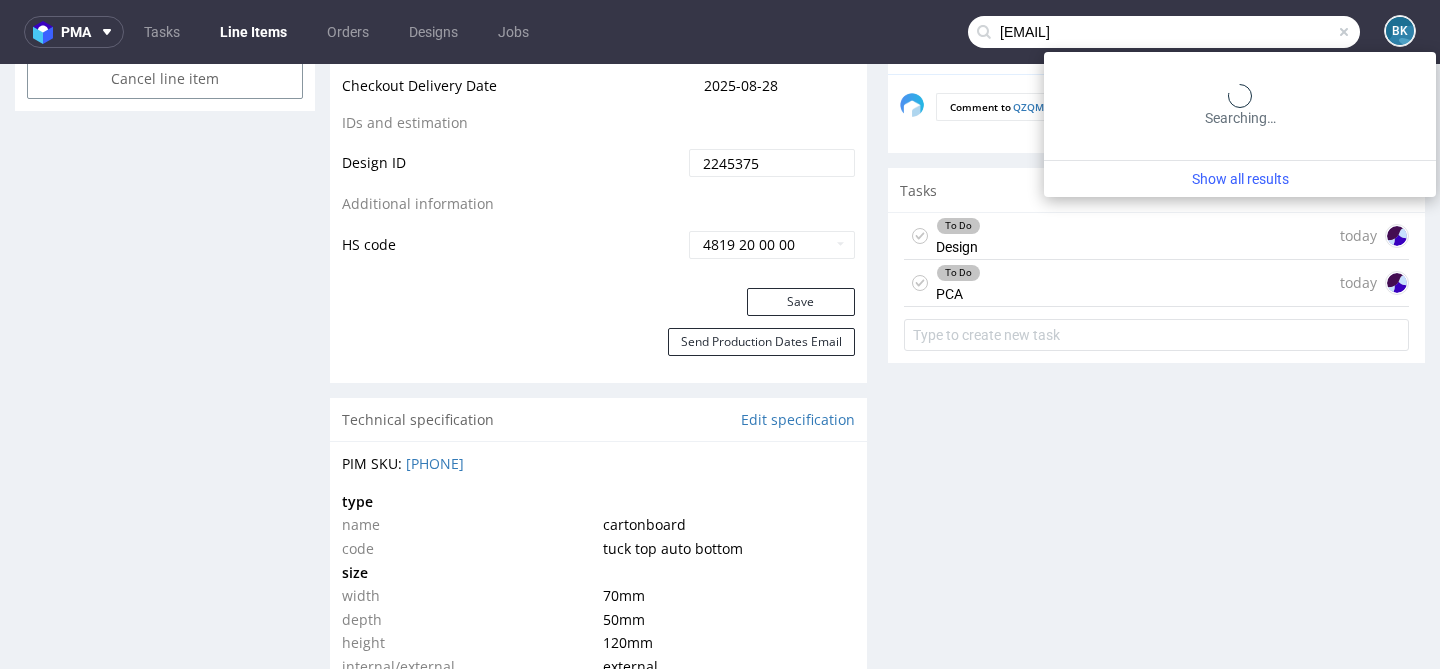 type on "[EMAIL]" 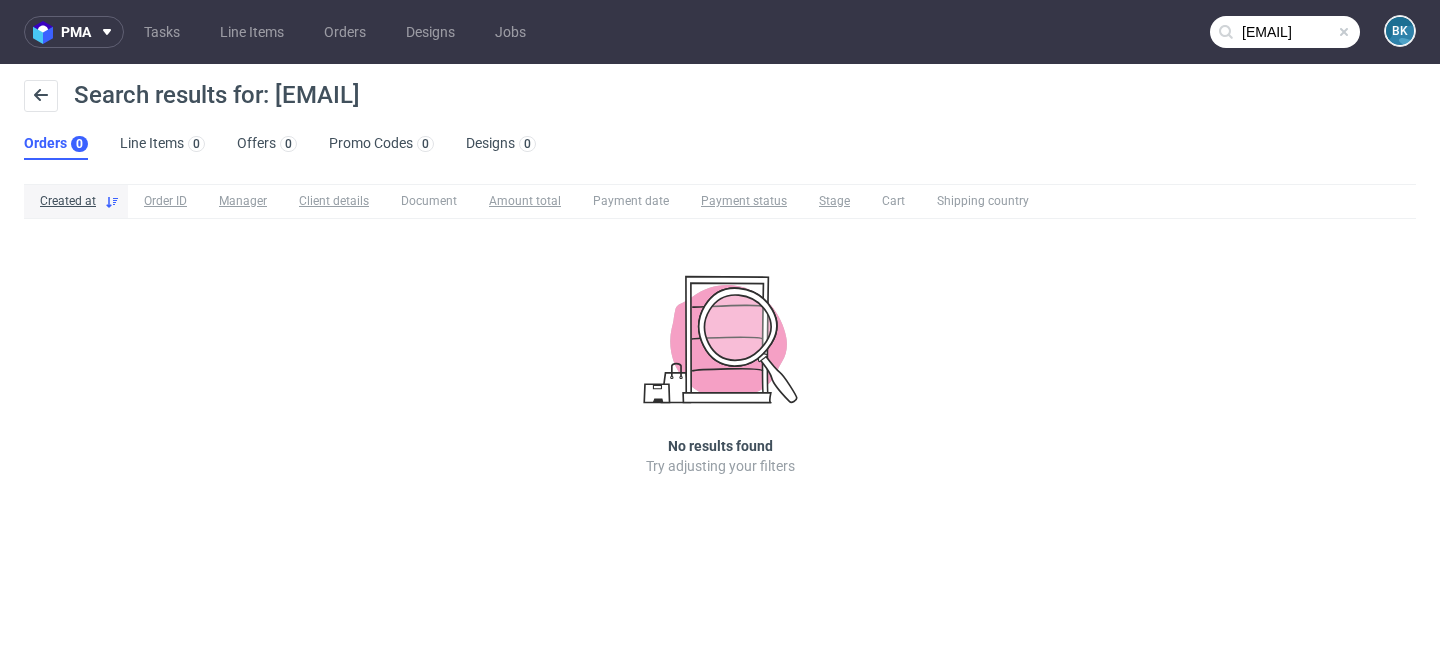 click at bounding box center (1344, 32) 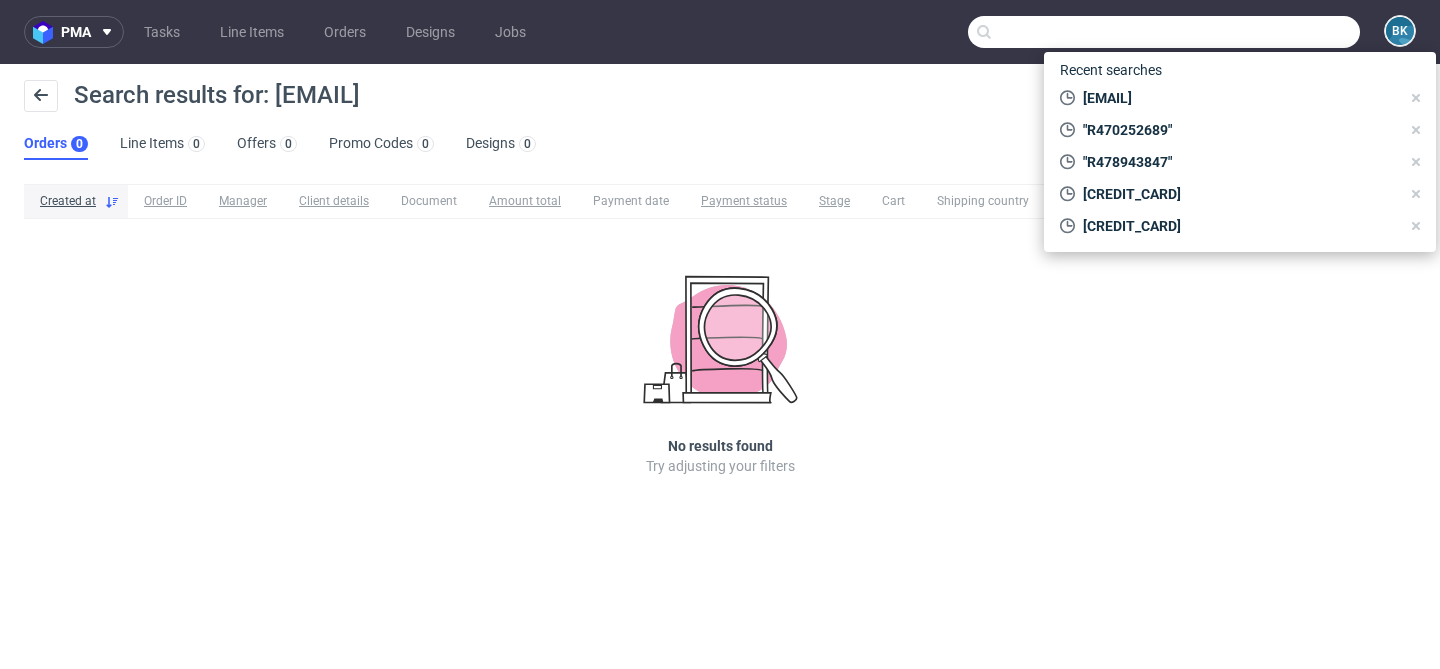 click at bounding box center [1164, 32] 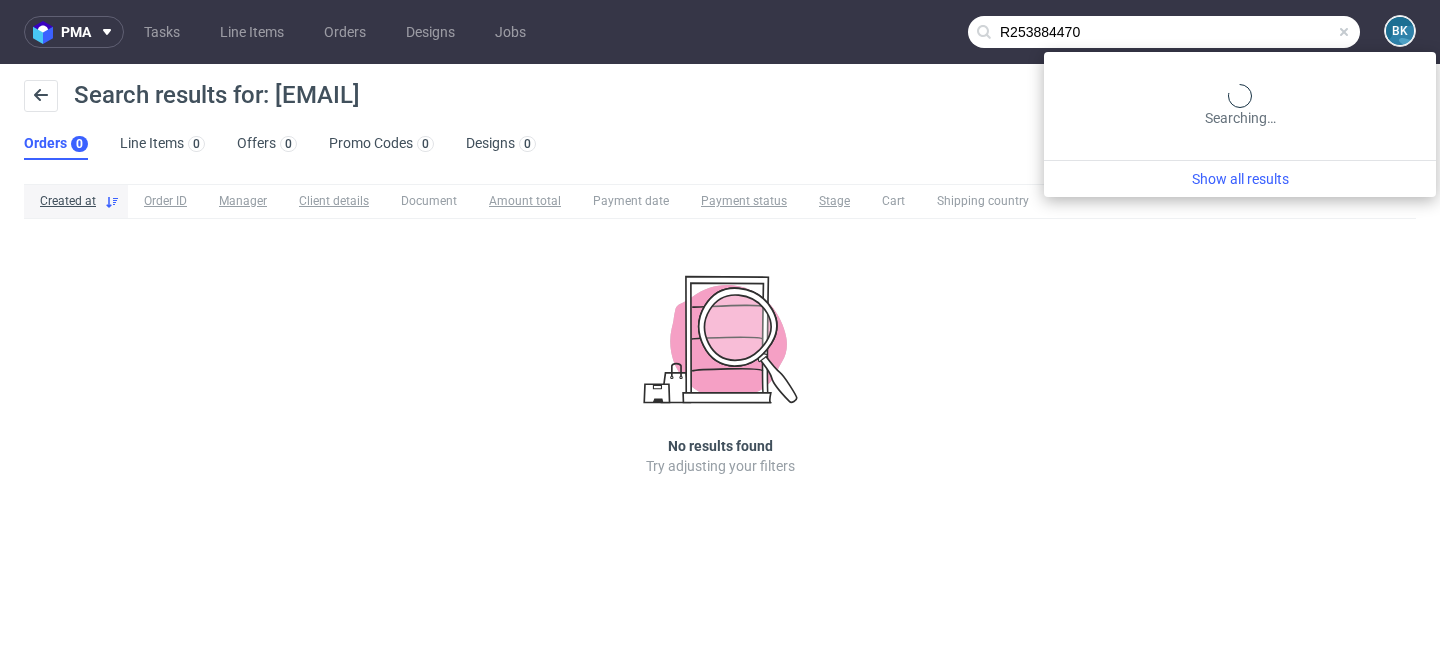 type on "R253884470" 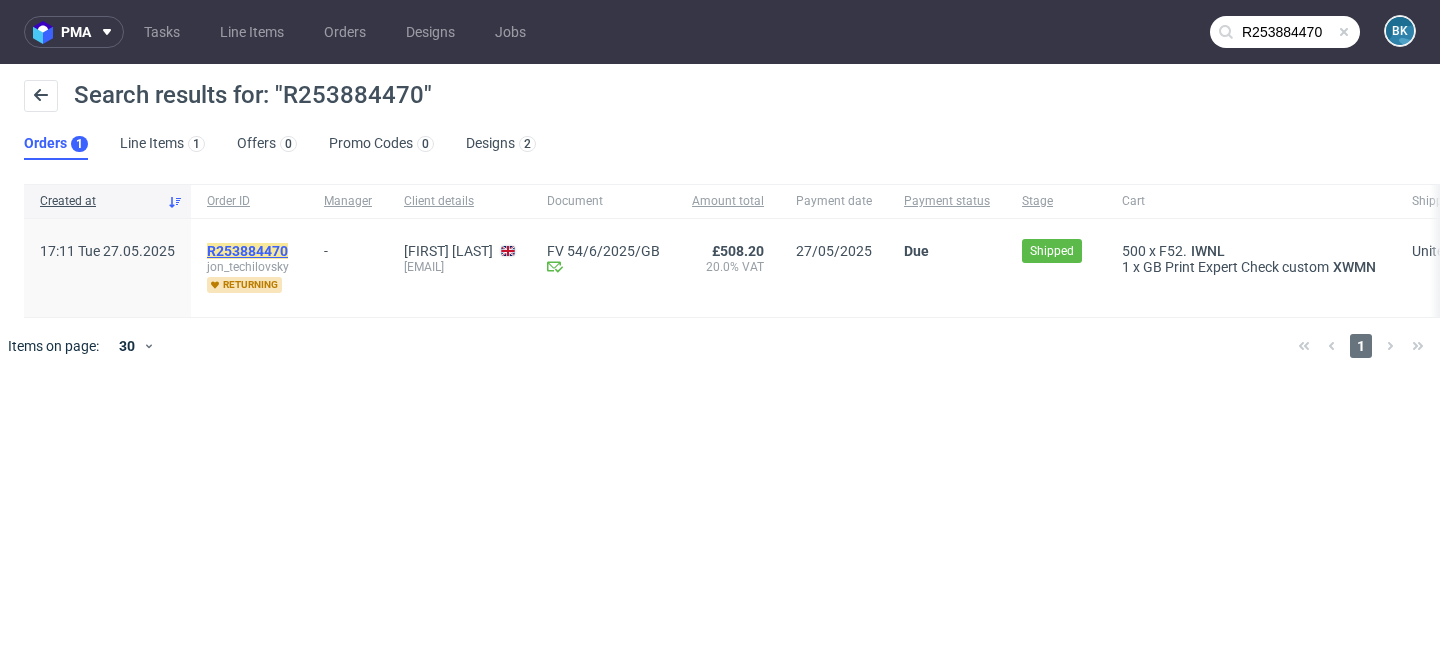 click on "R253884470" 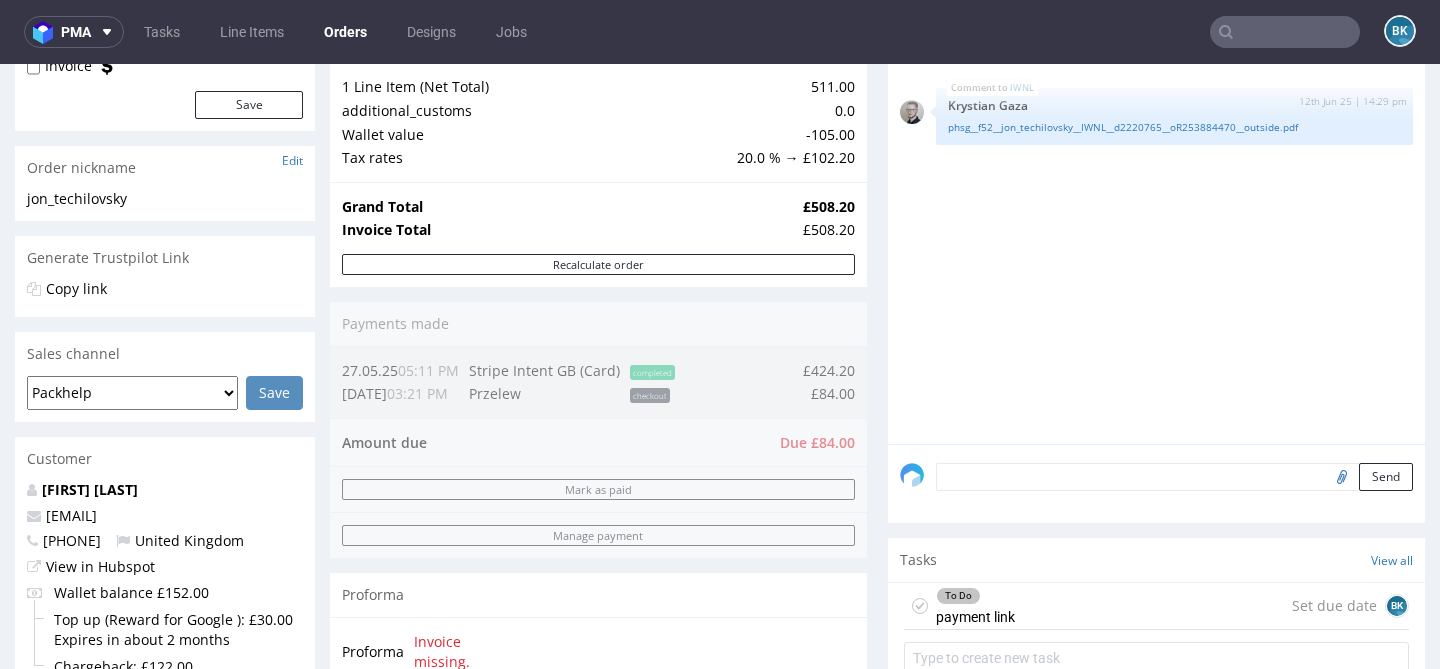 scroll, scrollTop: 470, scrollLeft: 0, axis: vertical 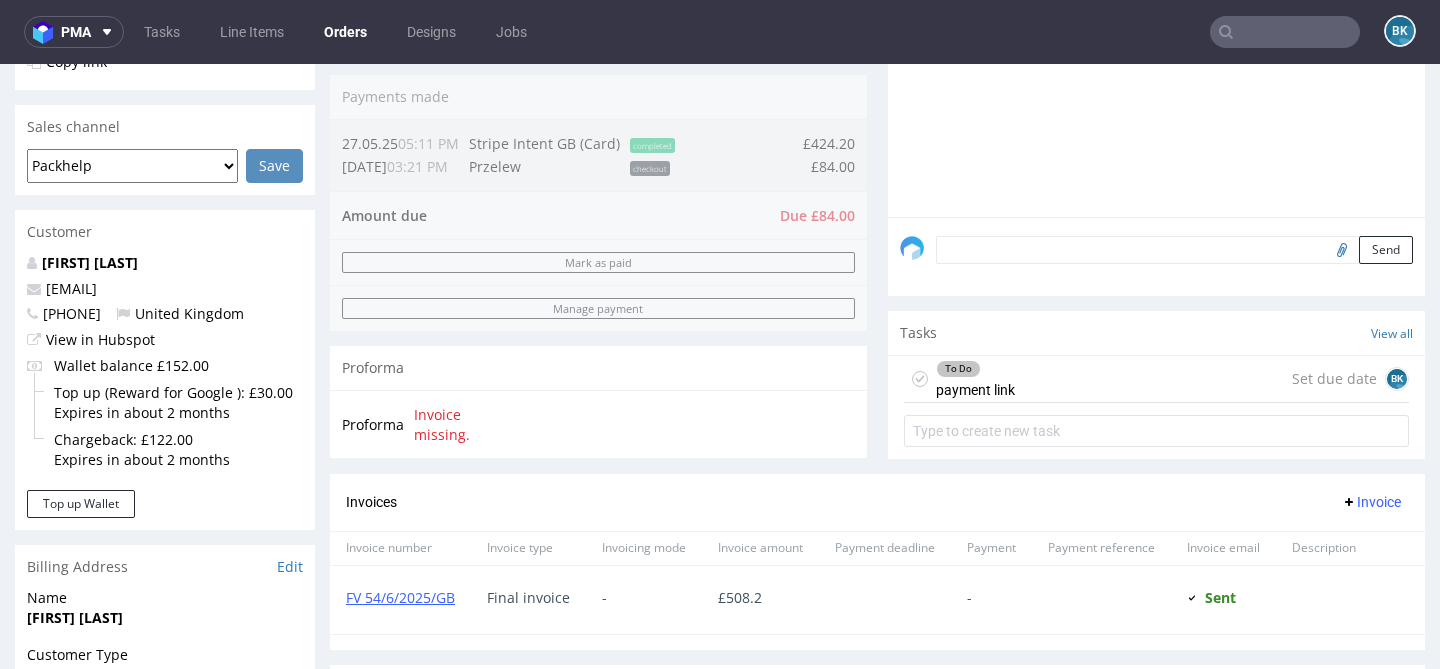click on "To Do payment link Set due date BK" at bounding box center [1156, 379] 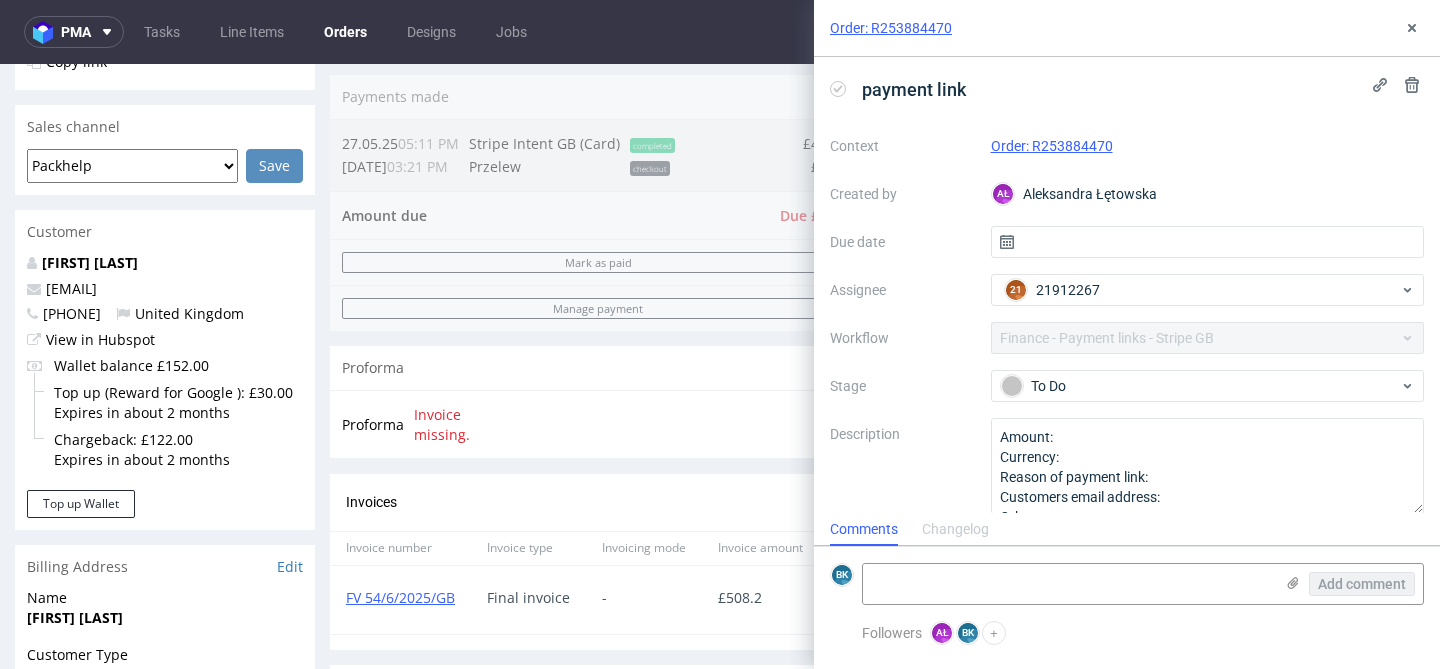 scroll, scrollTop: 16, scrollLeft: 0, axis: vertical 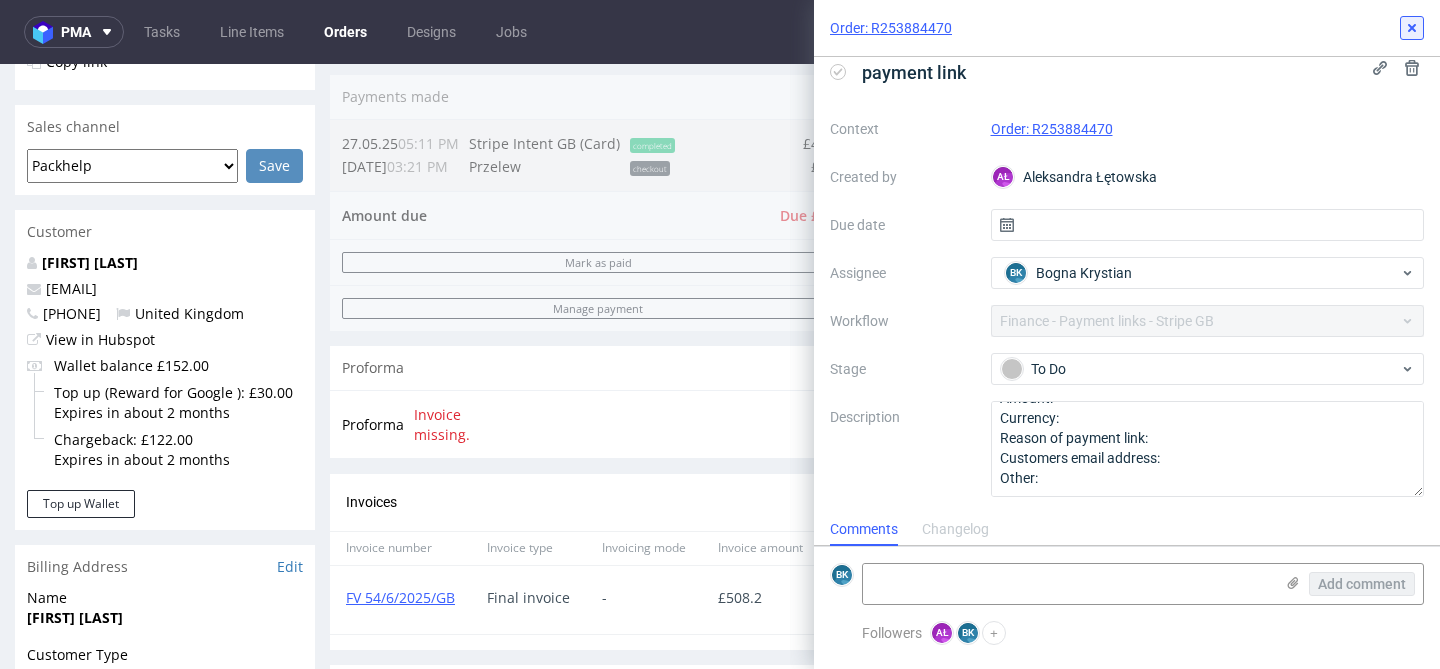 click 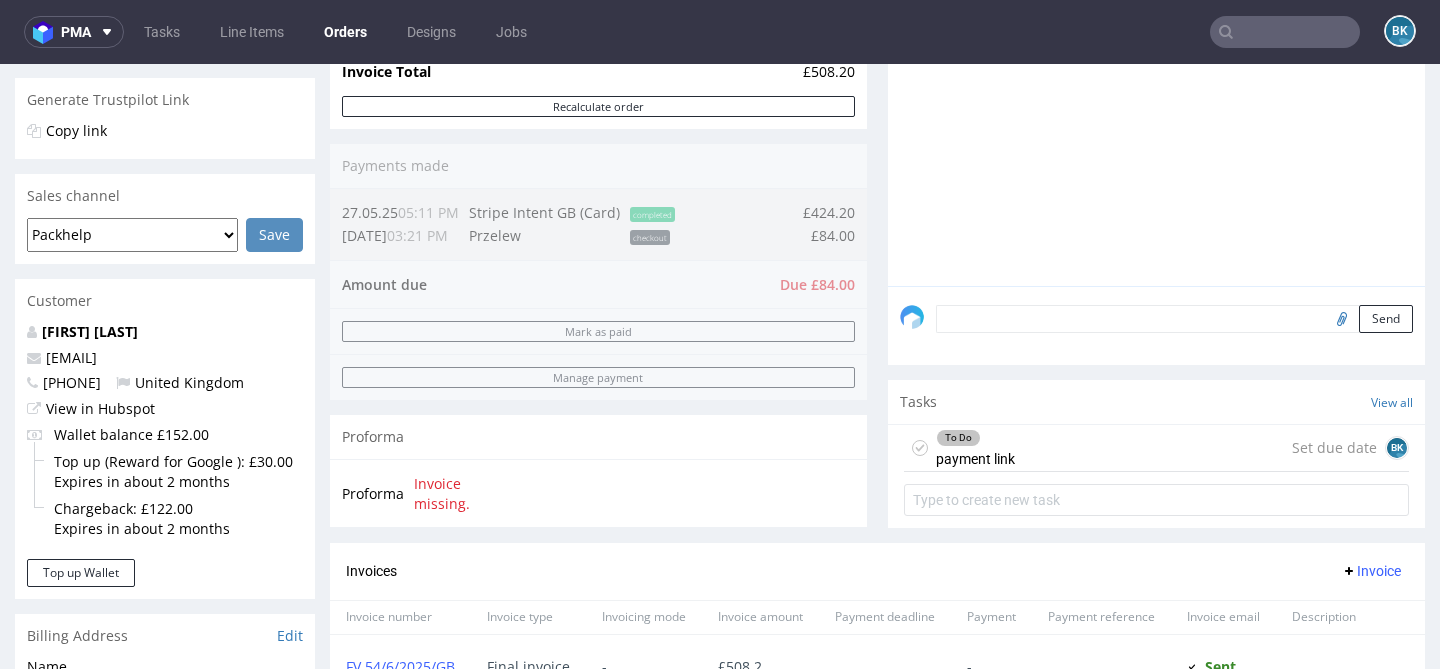 scroll, scrollTop: 0, scrollLeft: 0, axis: both 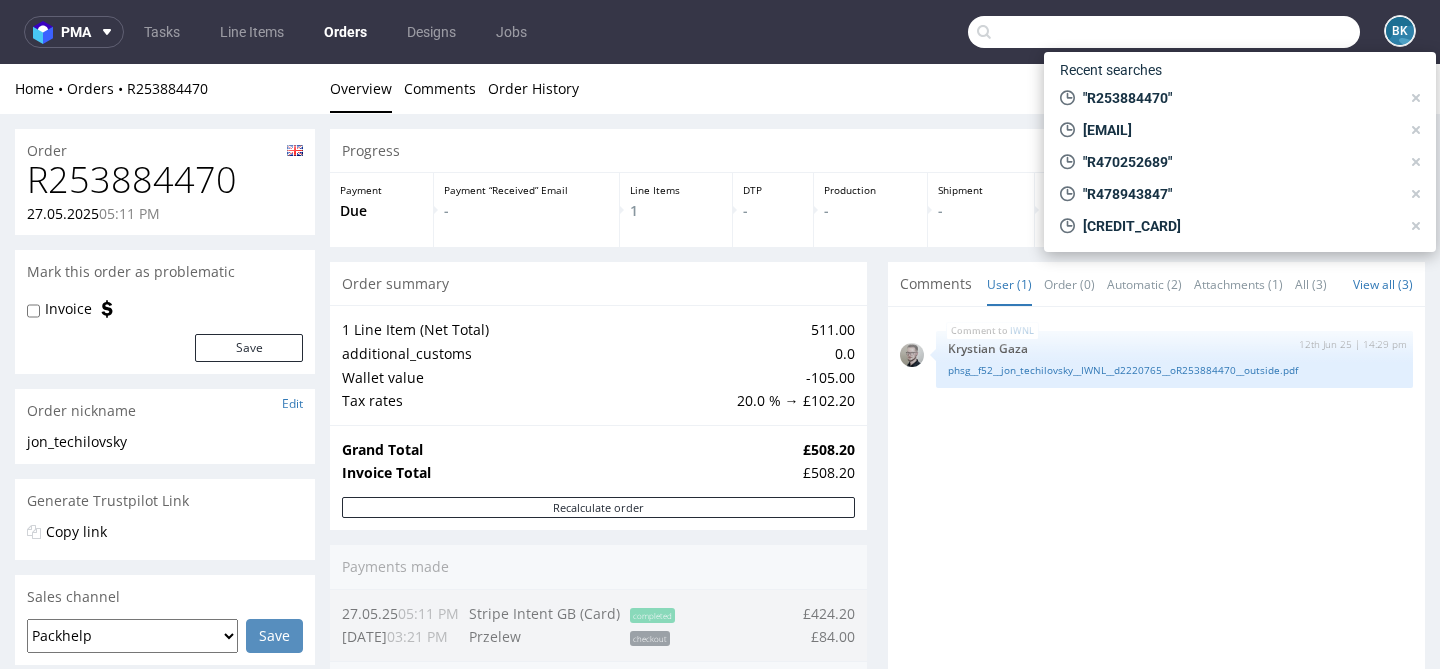 click at bounding box center [1164, 32] 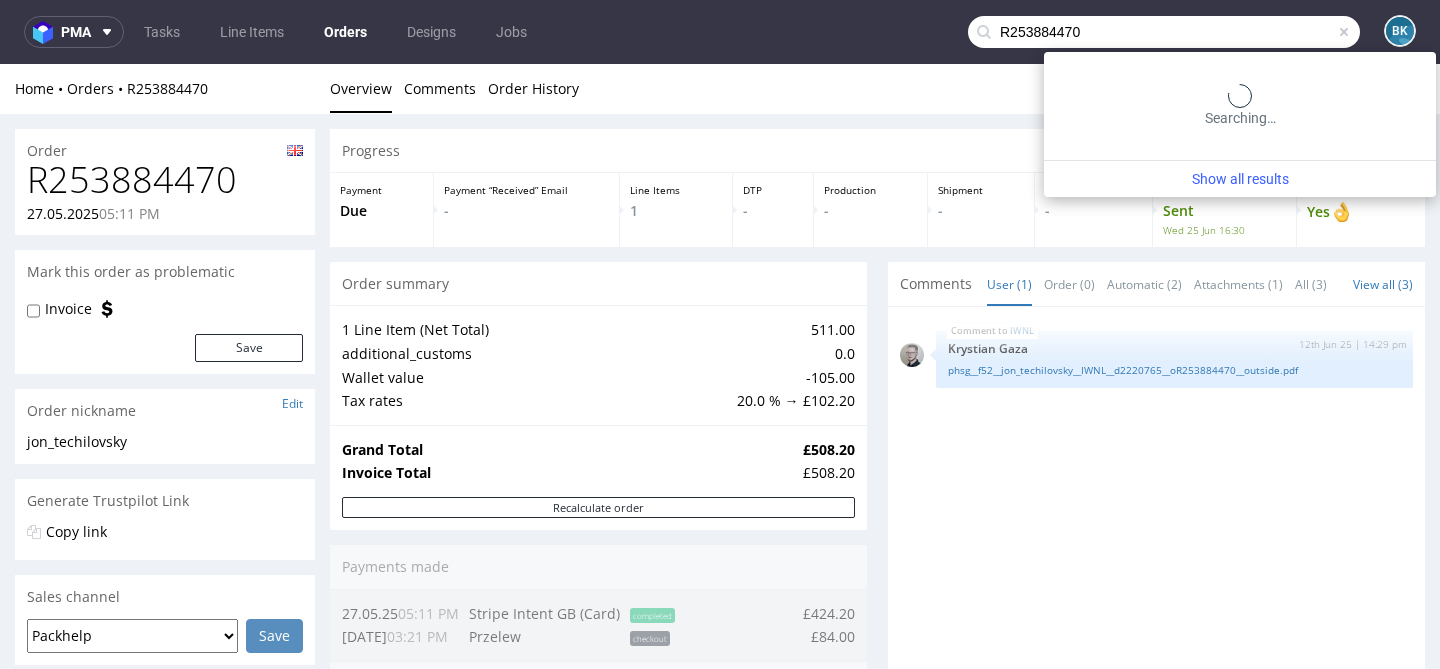 type on "R253884470" 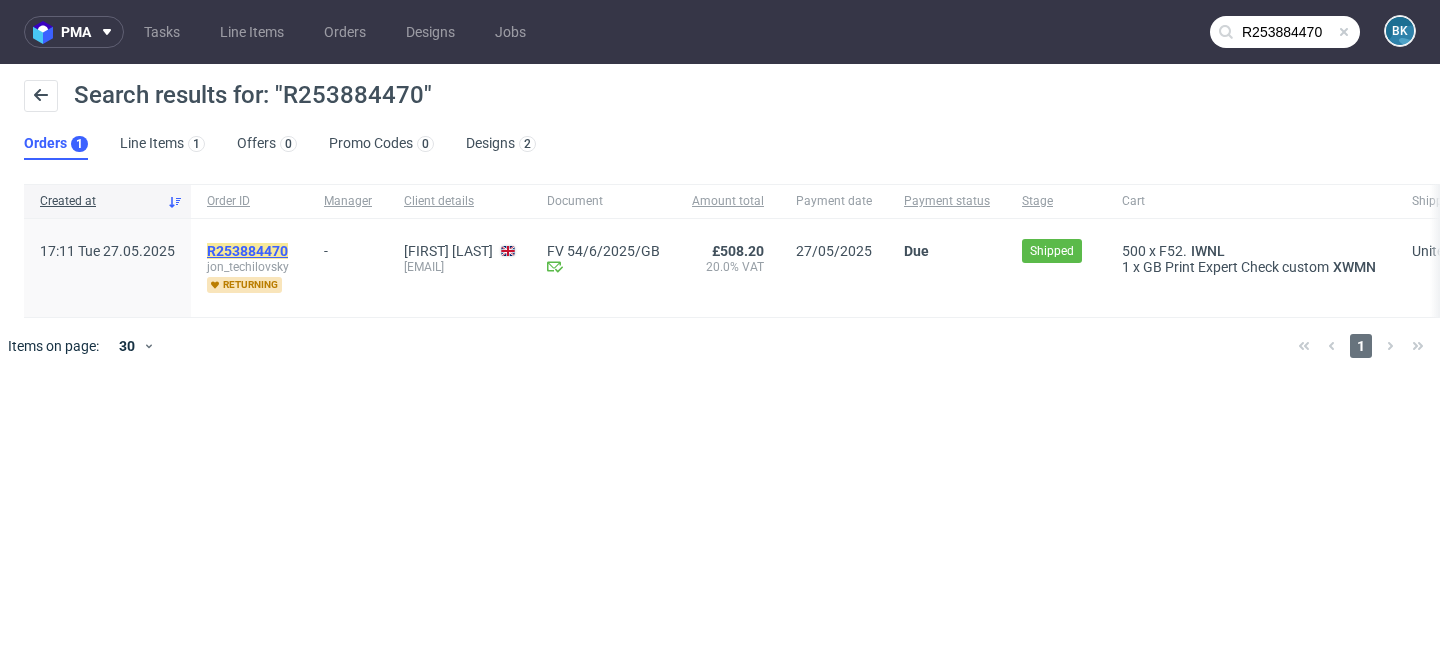 click on "R253884470" 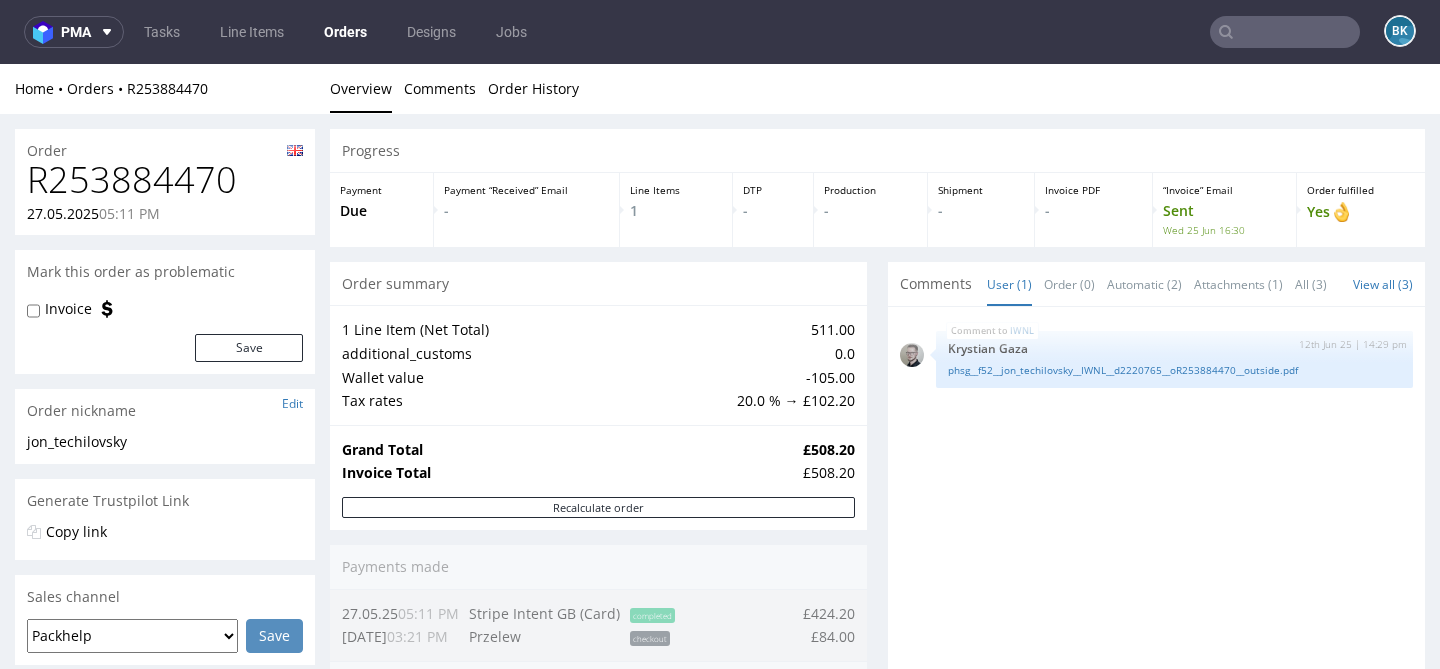 scroll, scrollTop: 0, scrollLeft: 0, axis: both 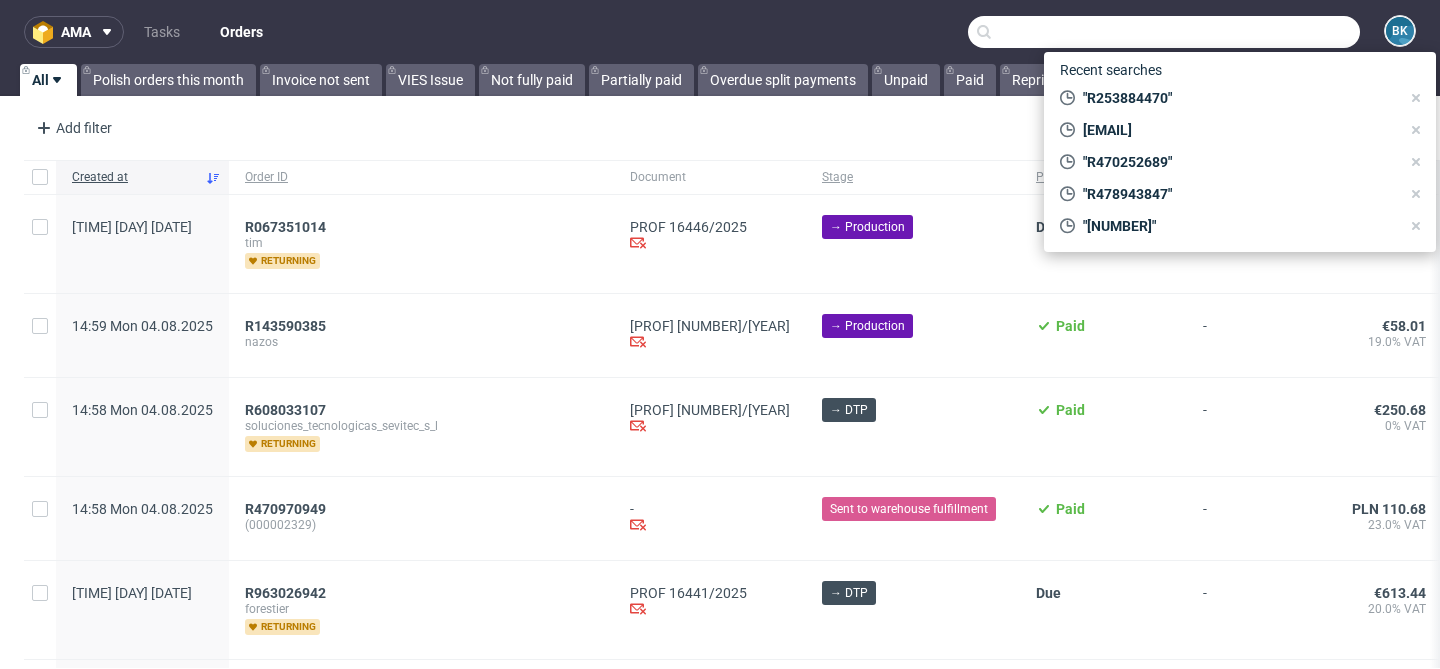 click at bounding box center (1164, 32) 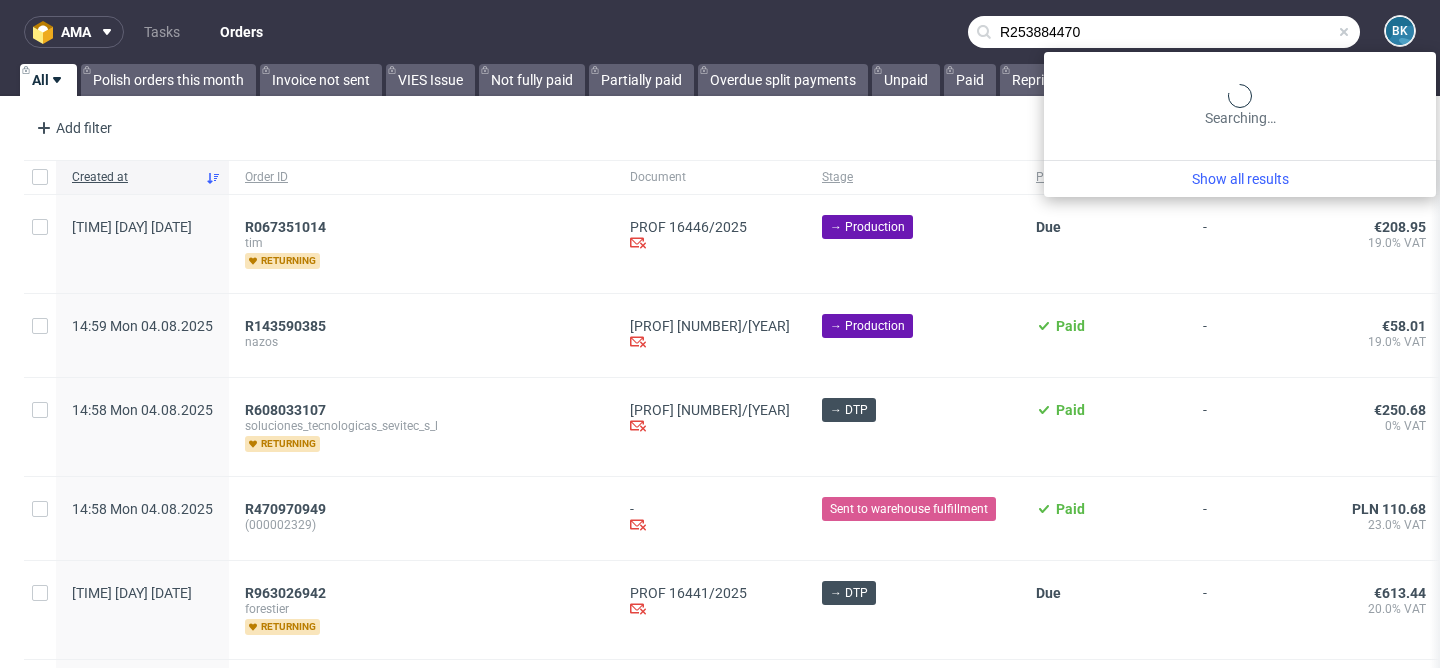 type on "R253884470" 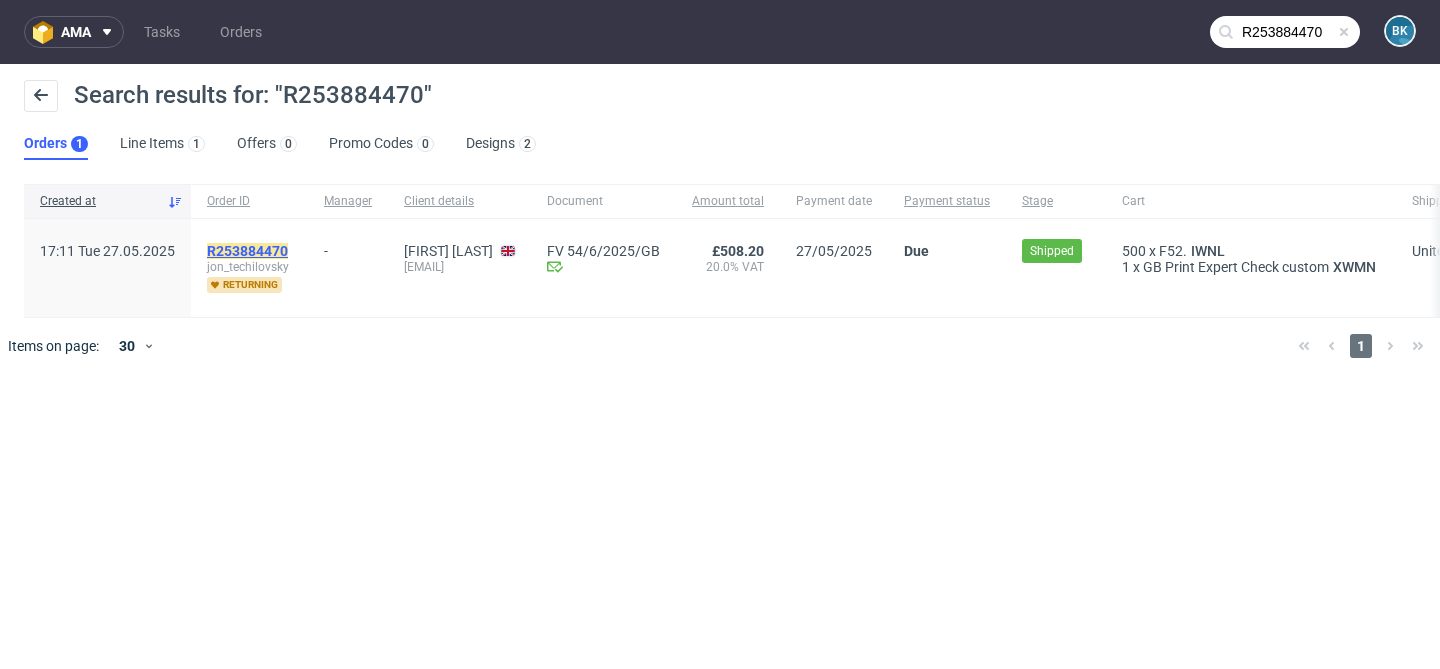 click on "R253884470" 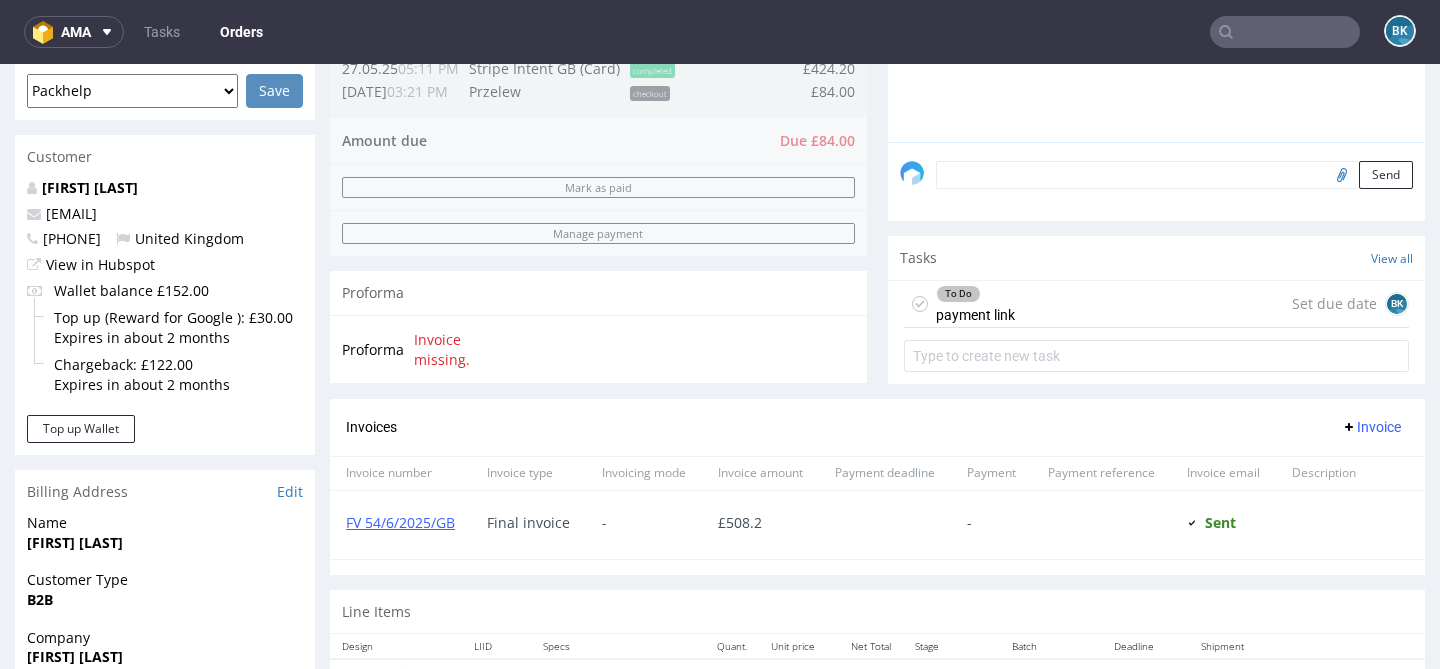 scroll, scrollTop: 187, scrollLeft: 0, axis: vertical 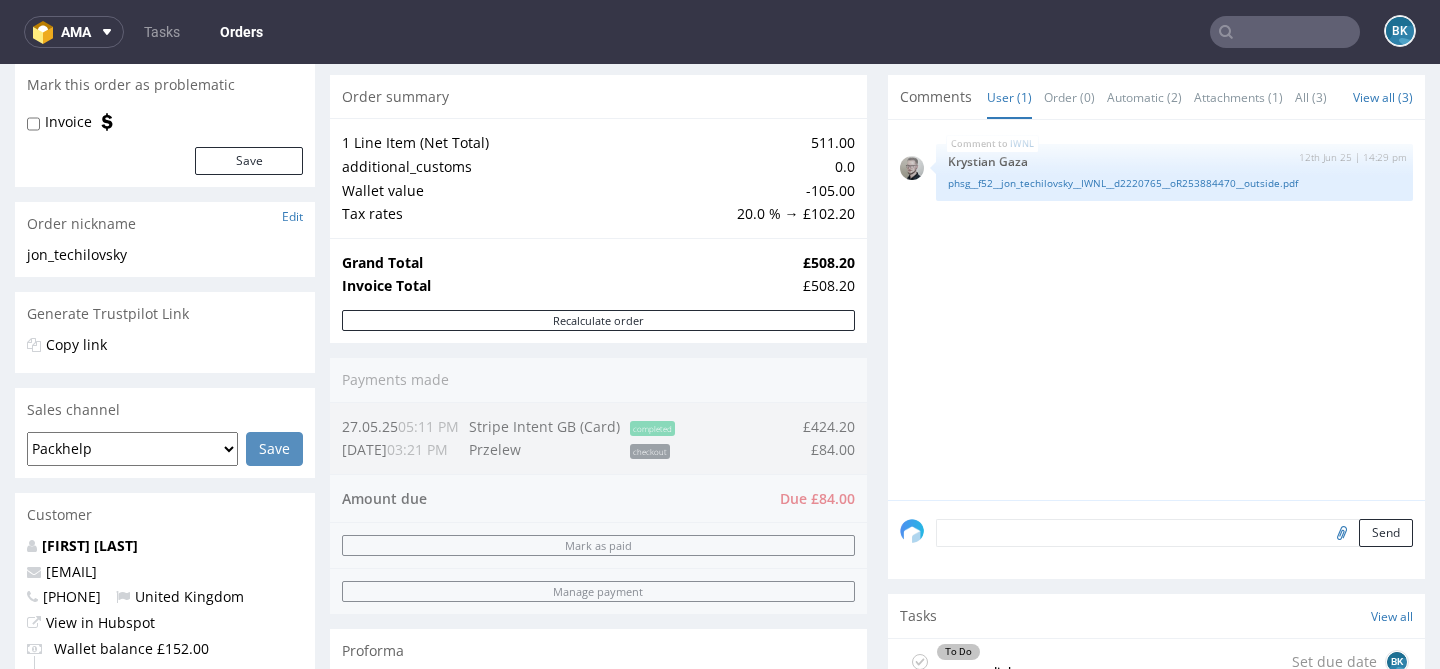 click at bounding box center [1285, 32] 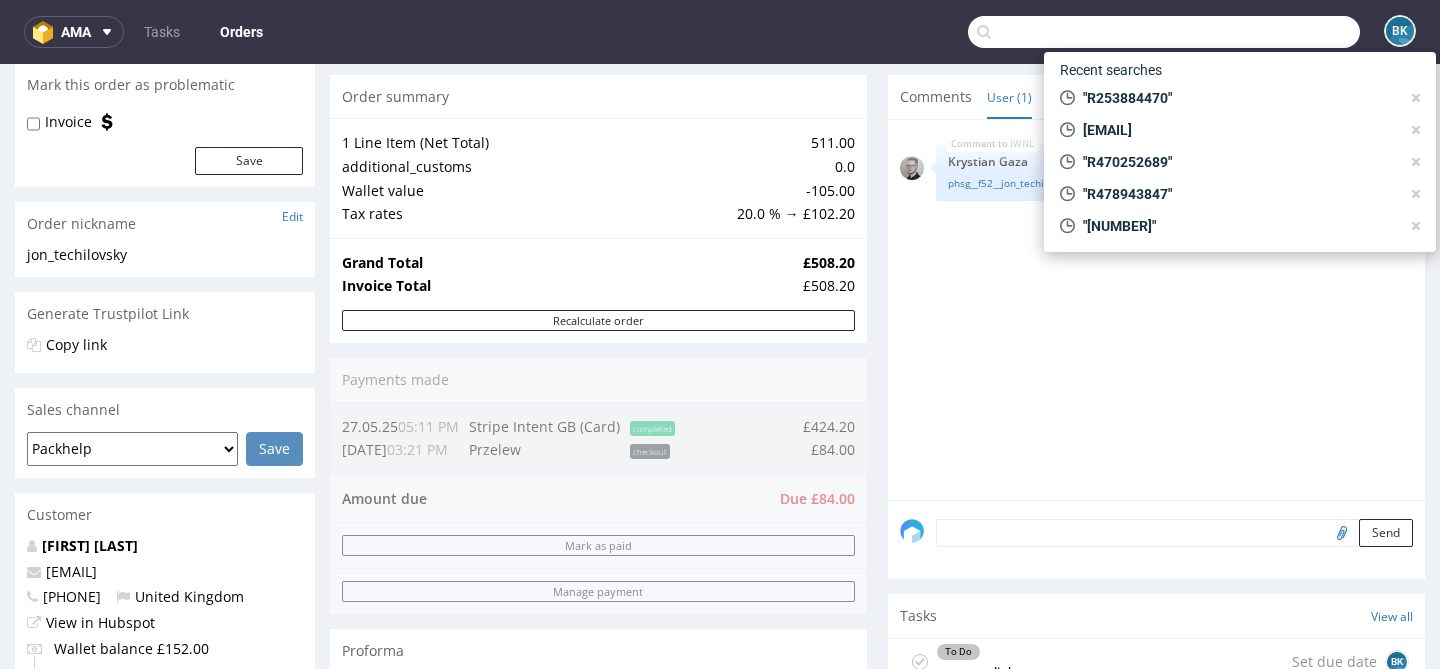 paste on "R478943847" 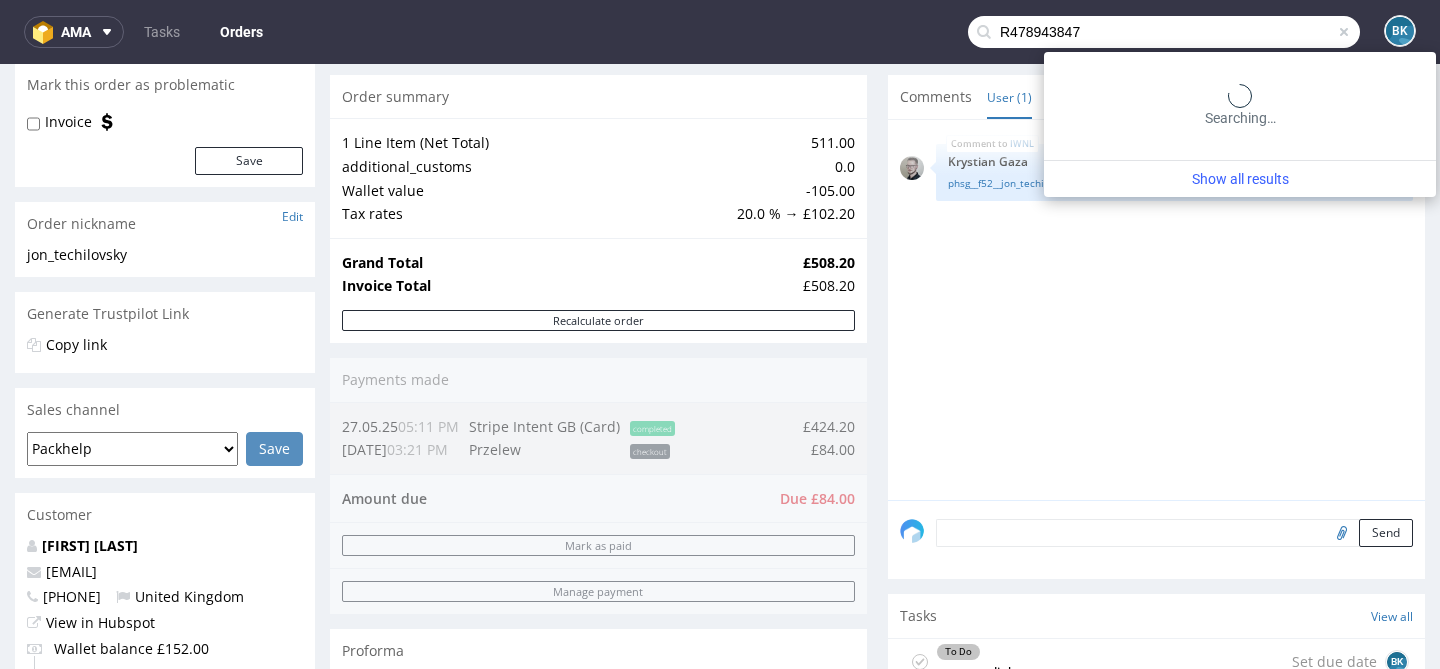 type on "R478943847" 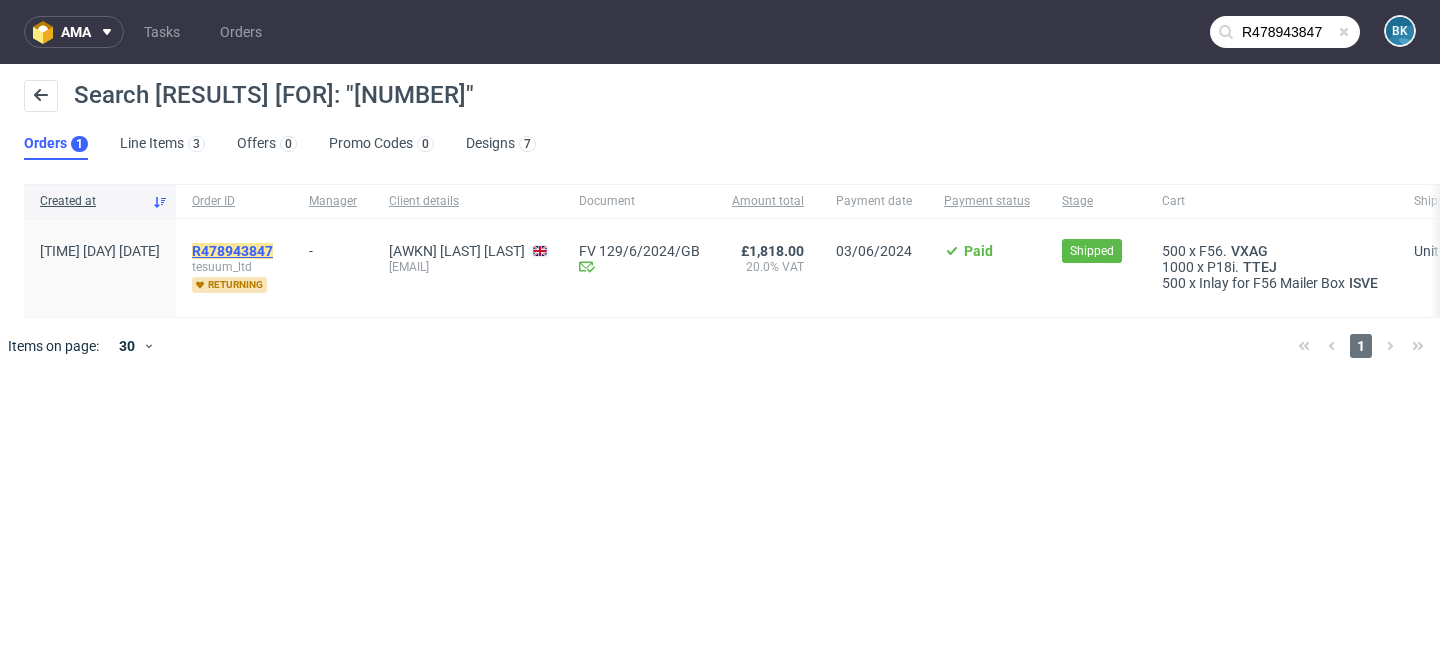click on "R478943847" 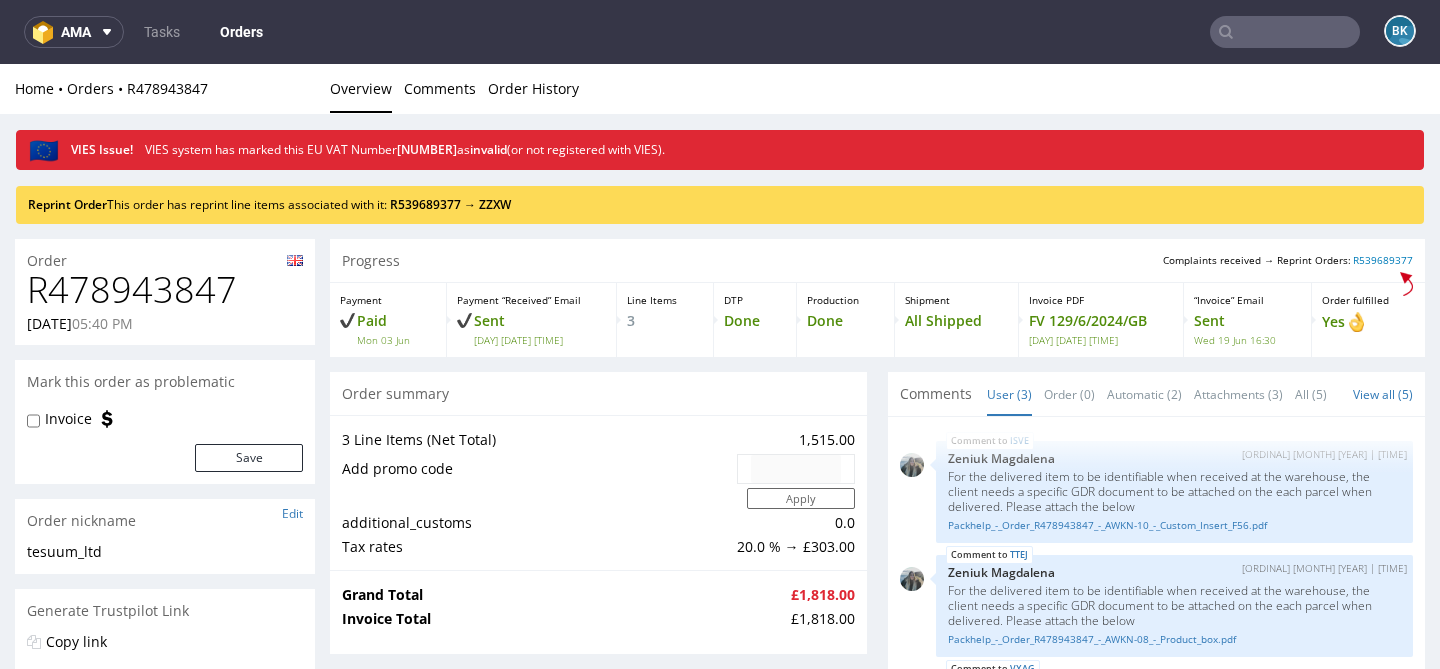 scroll, scrollTop: 0, scrollLeft: 0, axis: both 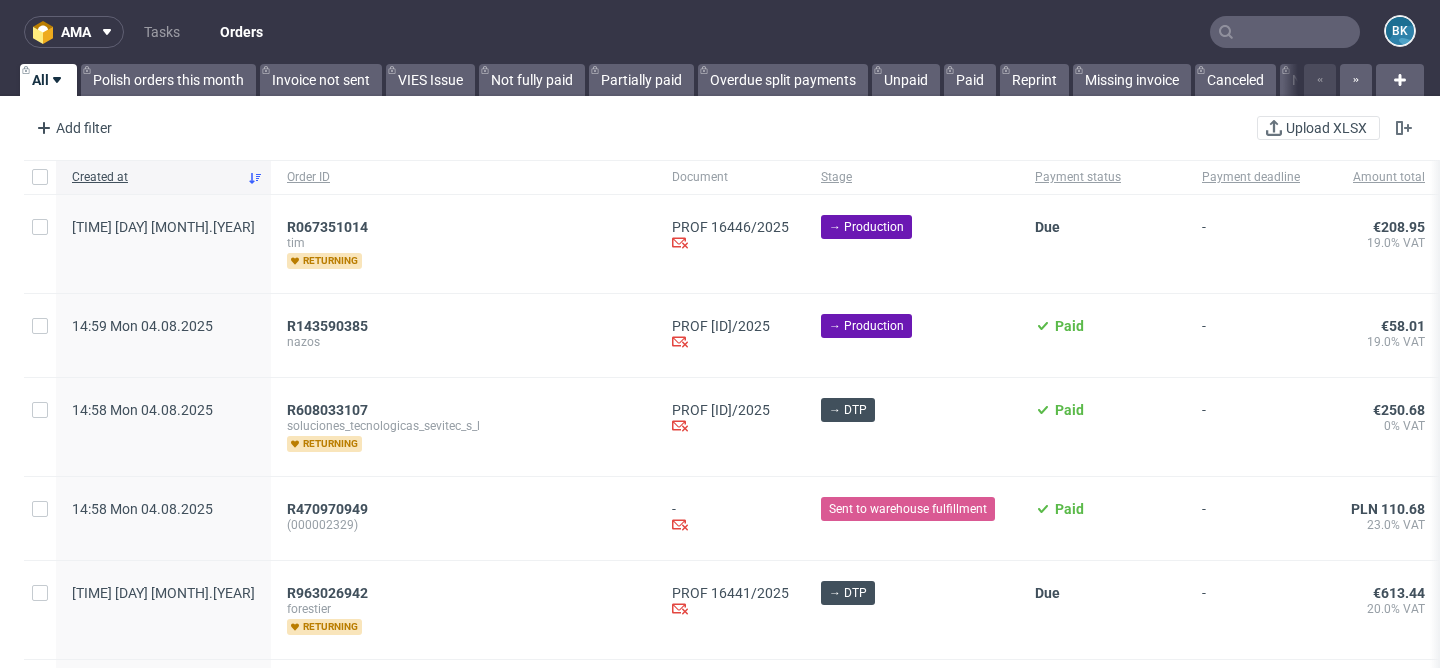 click at bounding box center (1285, 32) 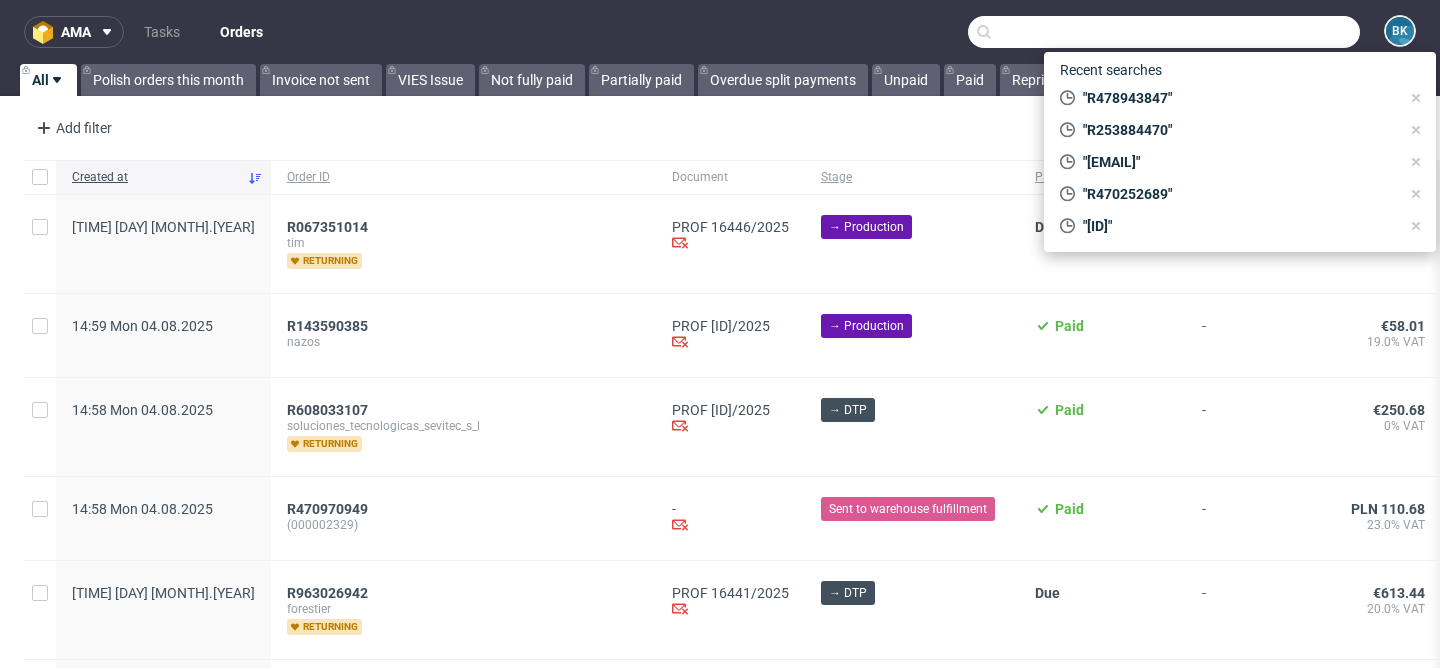 paste on "R478943847" 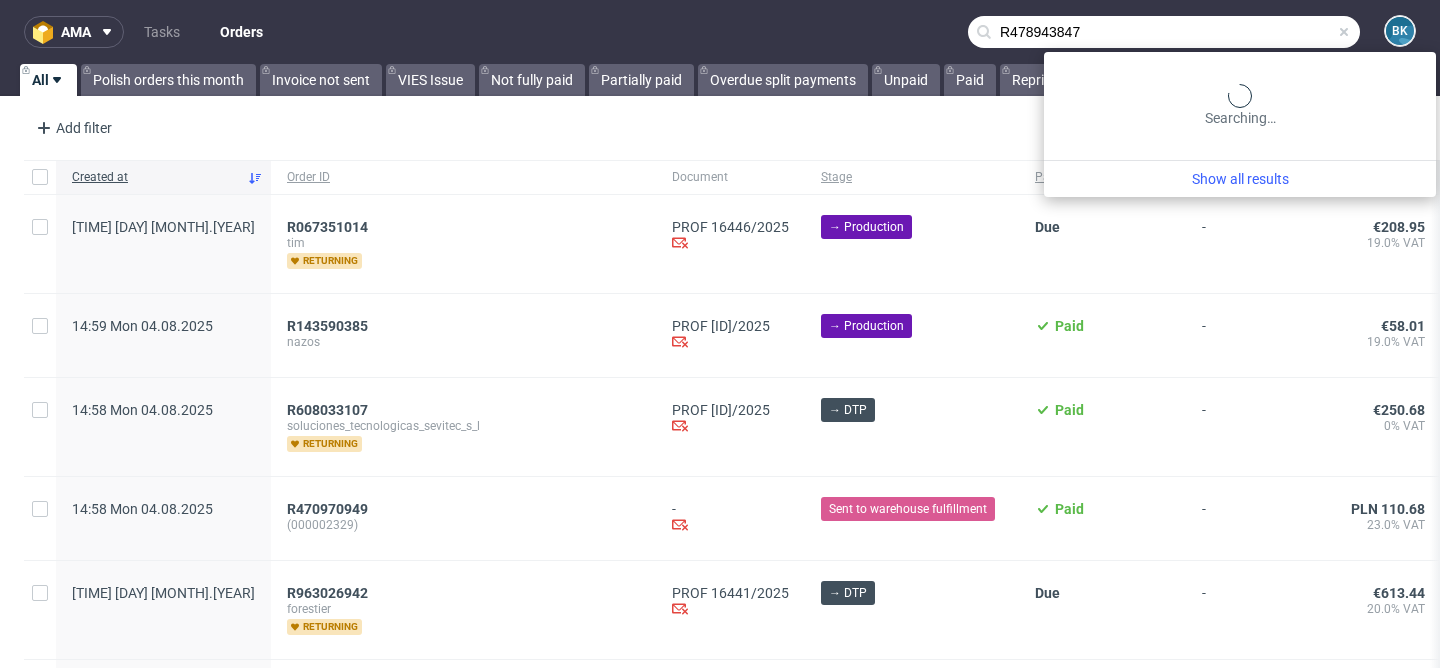 type on "R478943847" 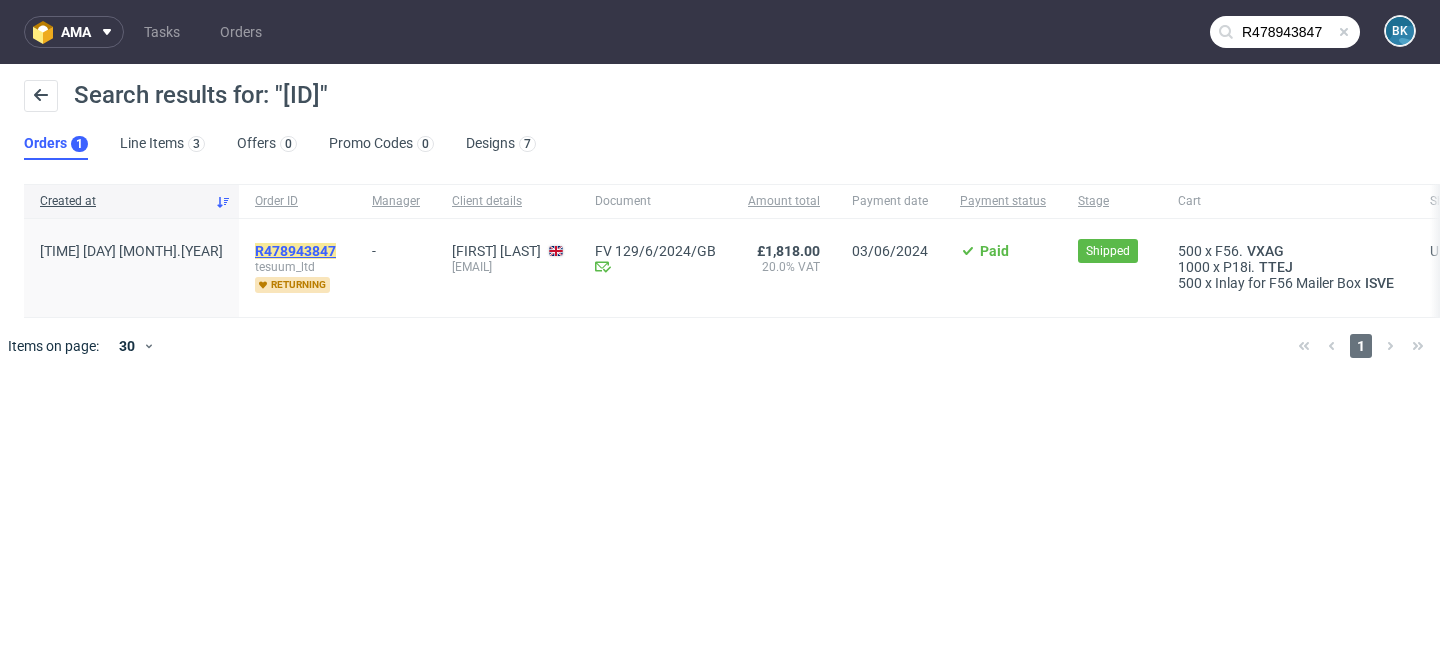 click on "R478943847" 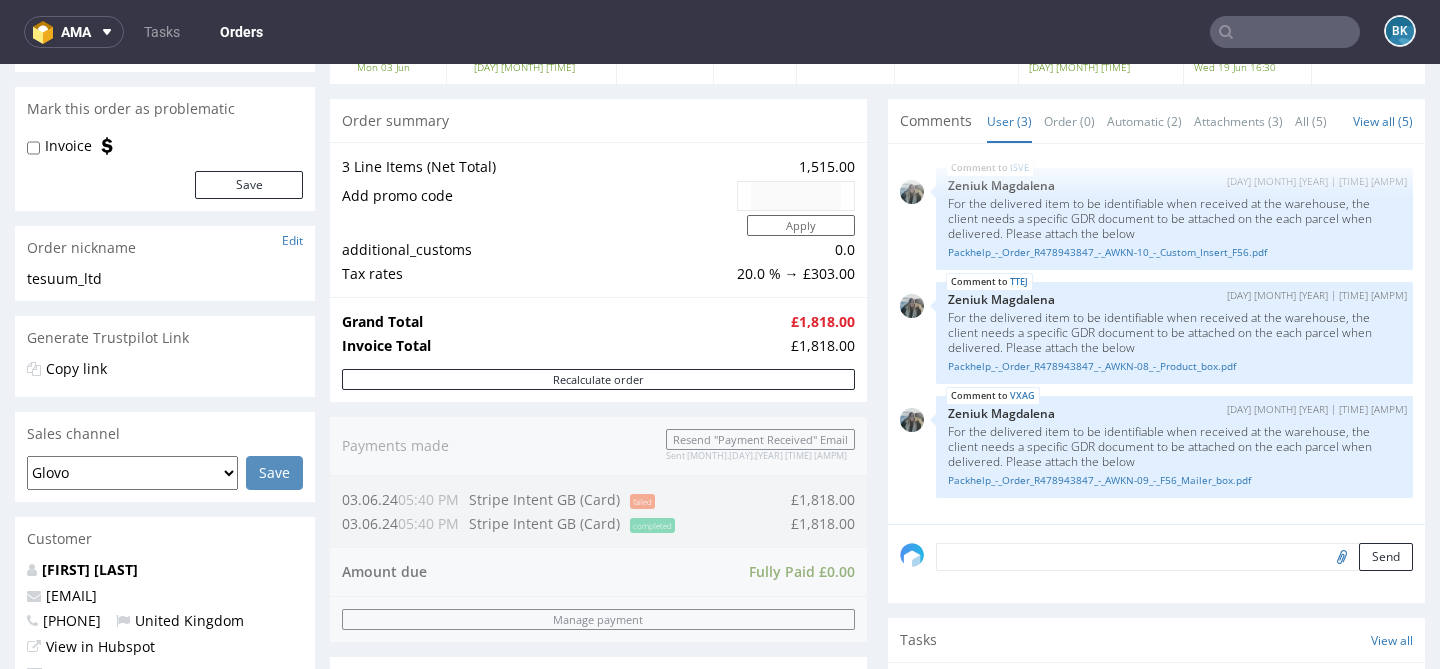 scroll, scrollTop: 0, scrollLeft: 0, axis: both 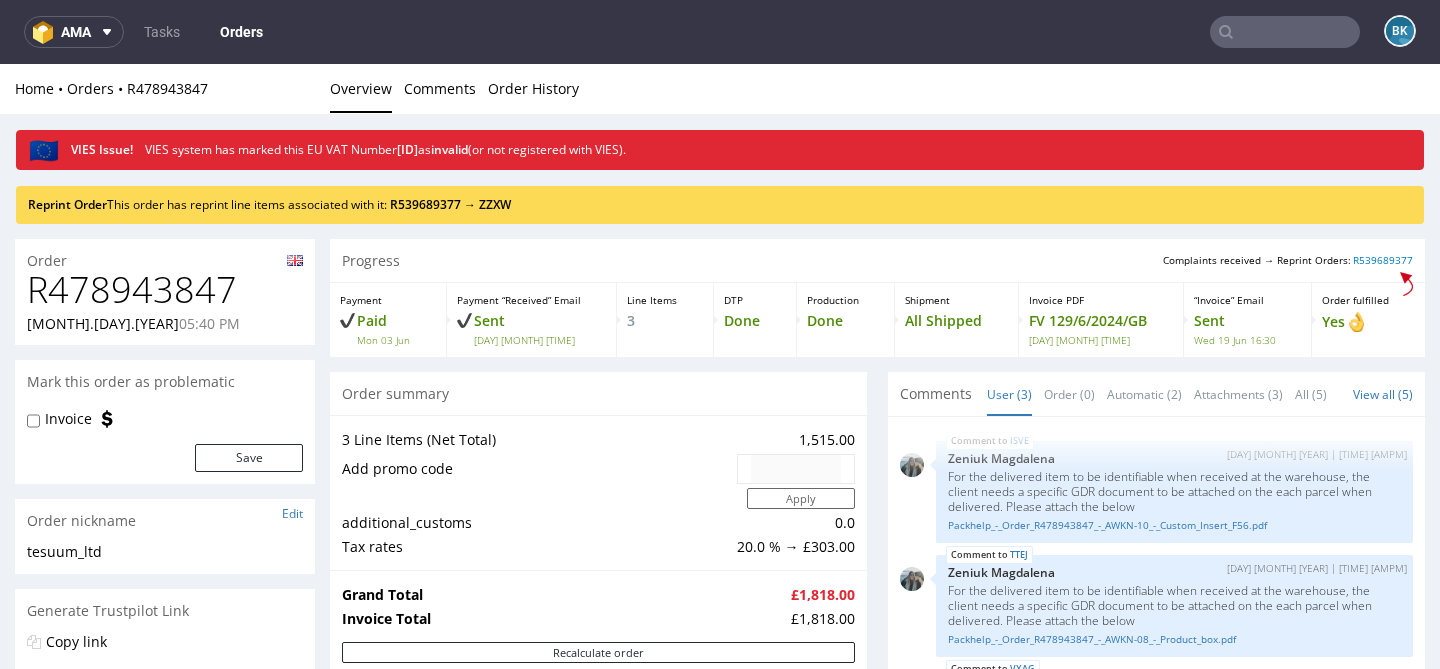 click at bounding box center (1285, 32) 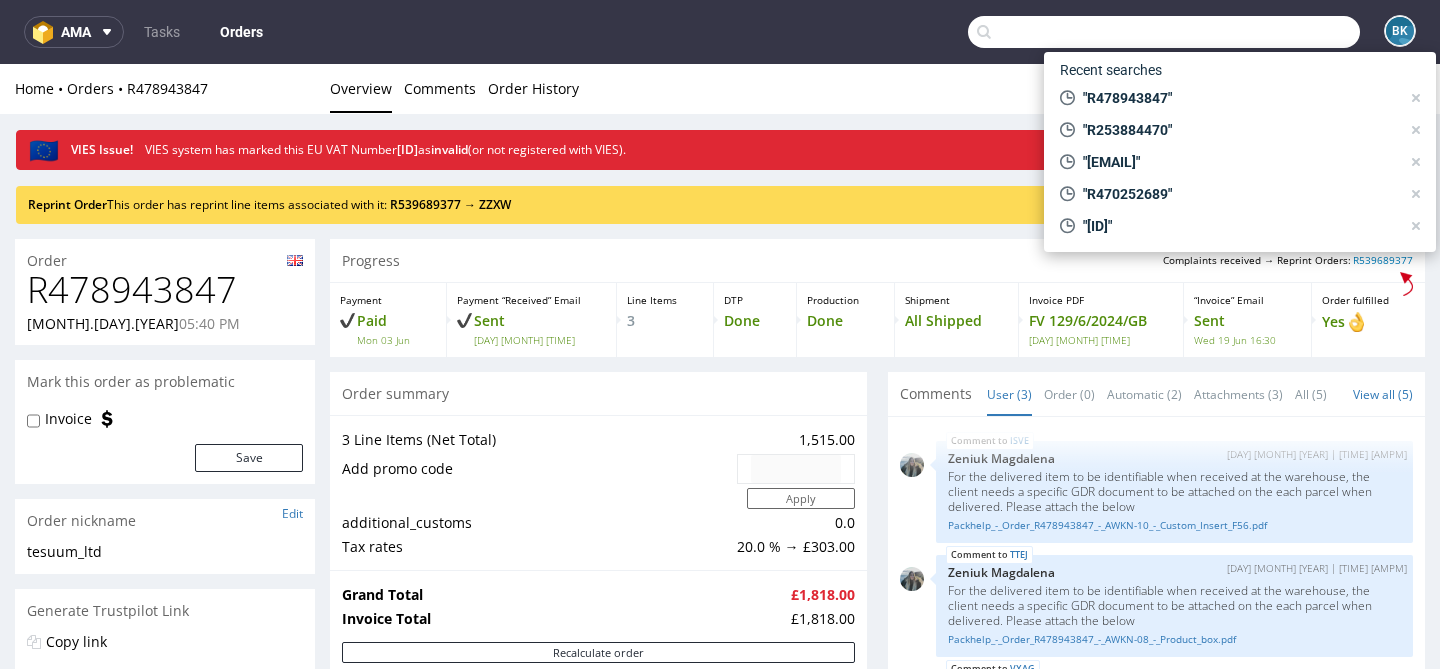 paste on "R253884470" 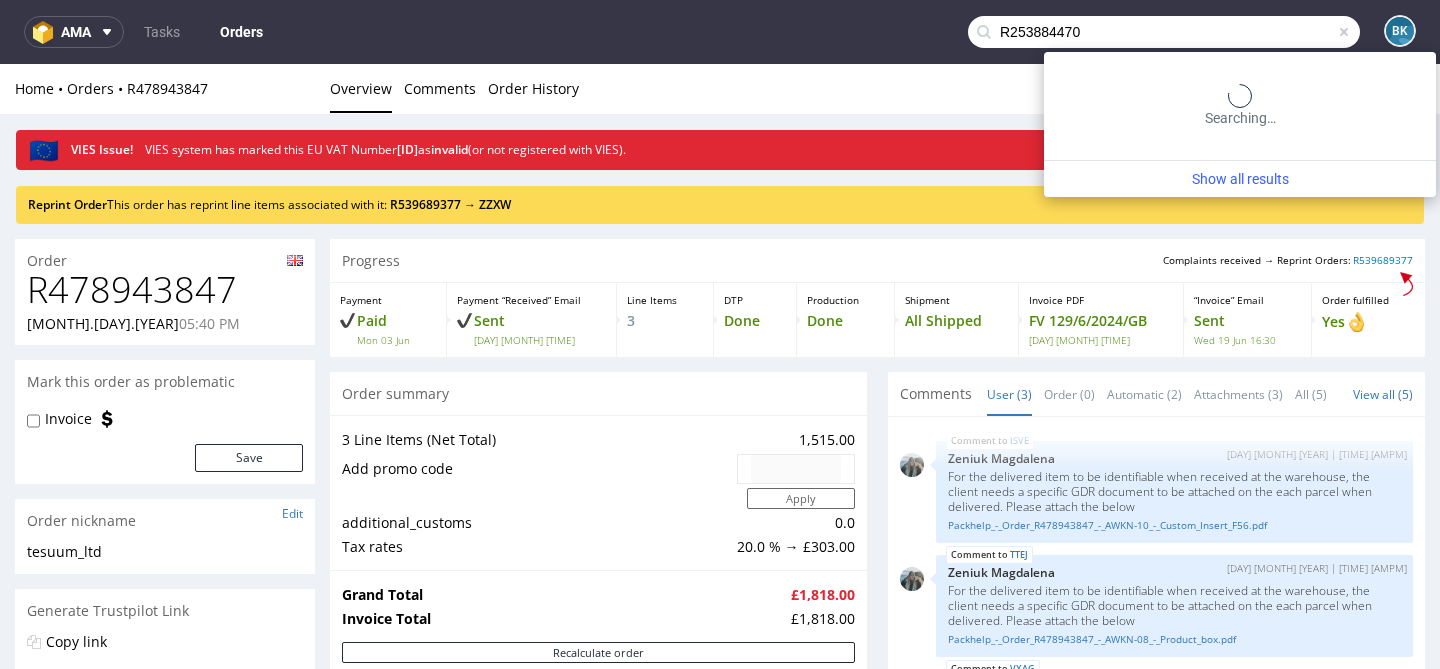 type on "R253884470" 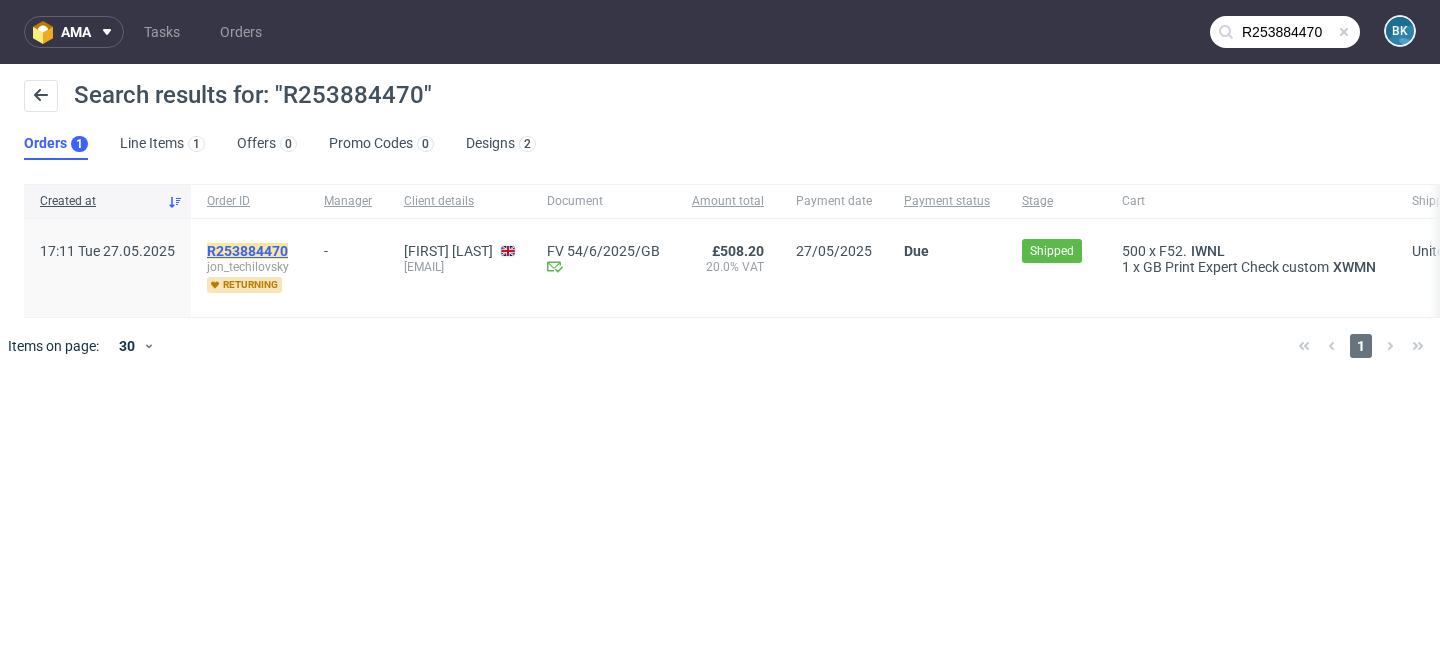 click on "R253884470" 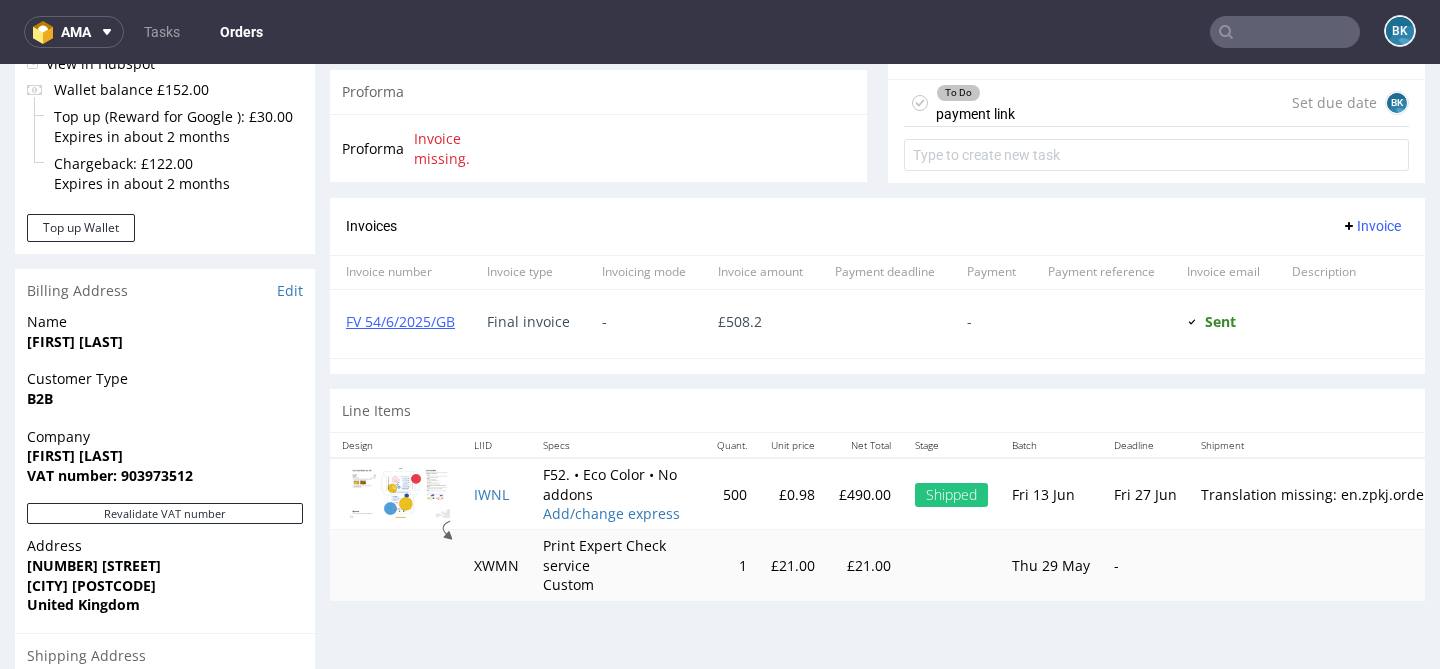 scroll, scrollTop: 749, scrollLeft: 0, axis: vertical 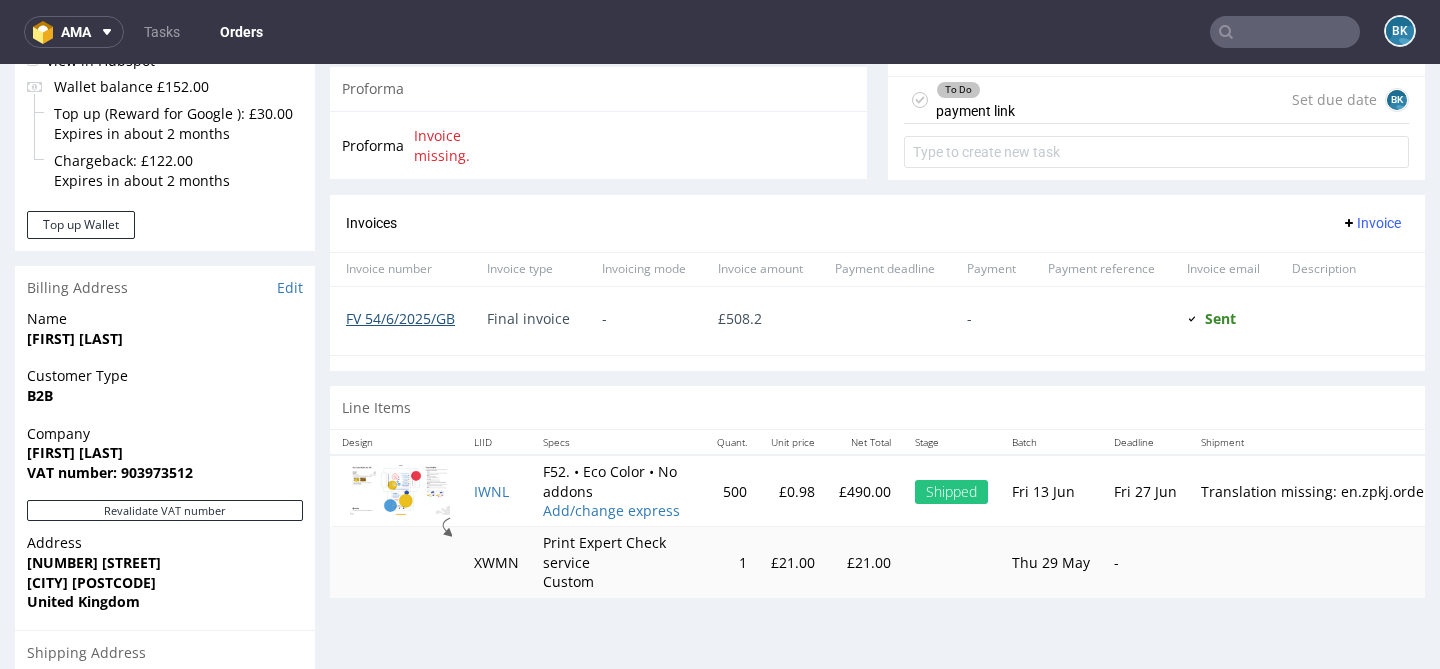 click on "FV 54/6/2025/GB" at bounding box center (400, 318) 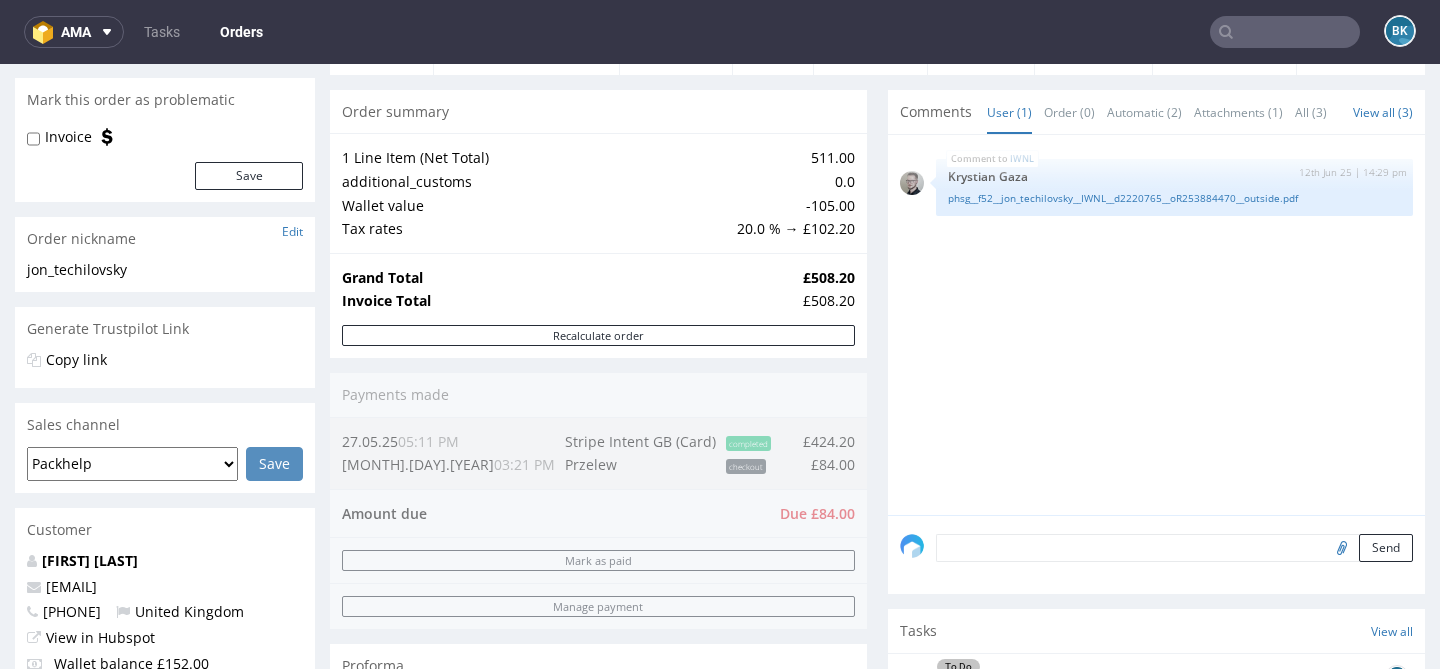 scroll, scrollTop: 0, scrollLeft: 0, axis: both 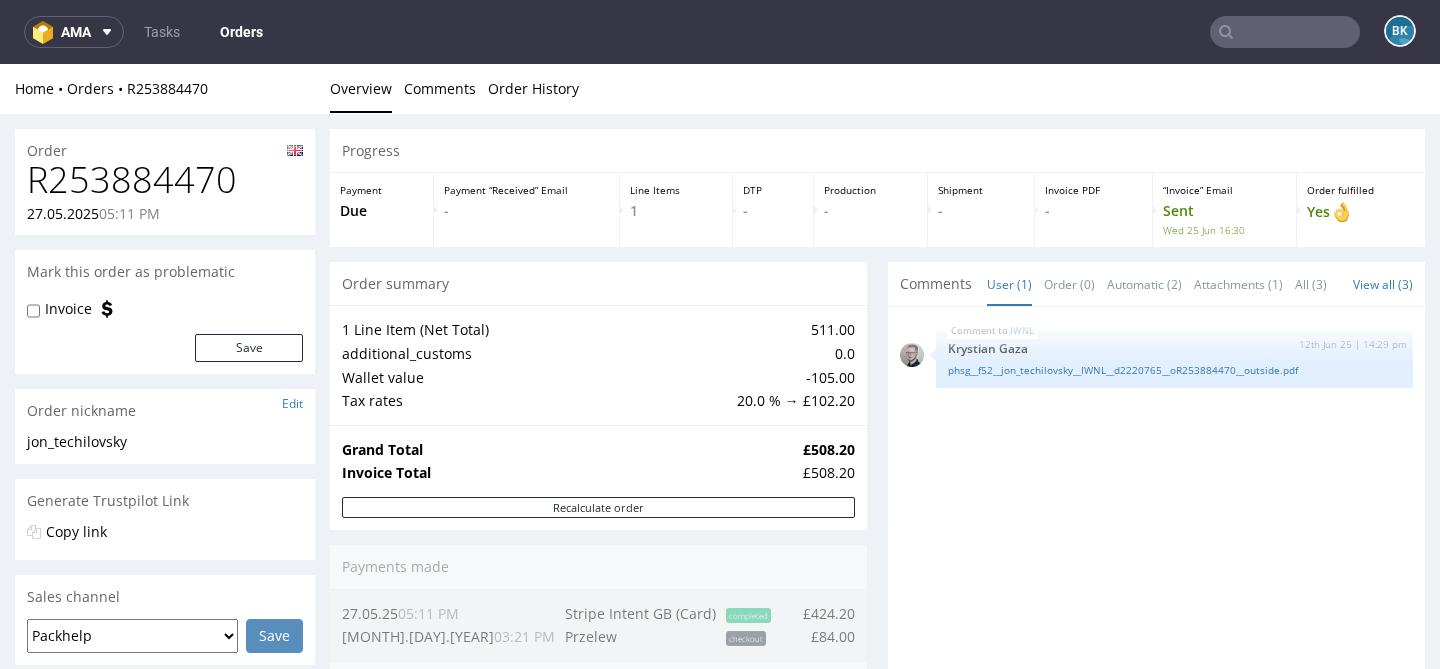 click on "R253884470" at bounding box center (165, 180) 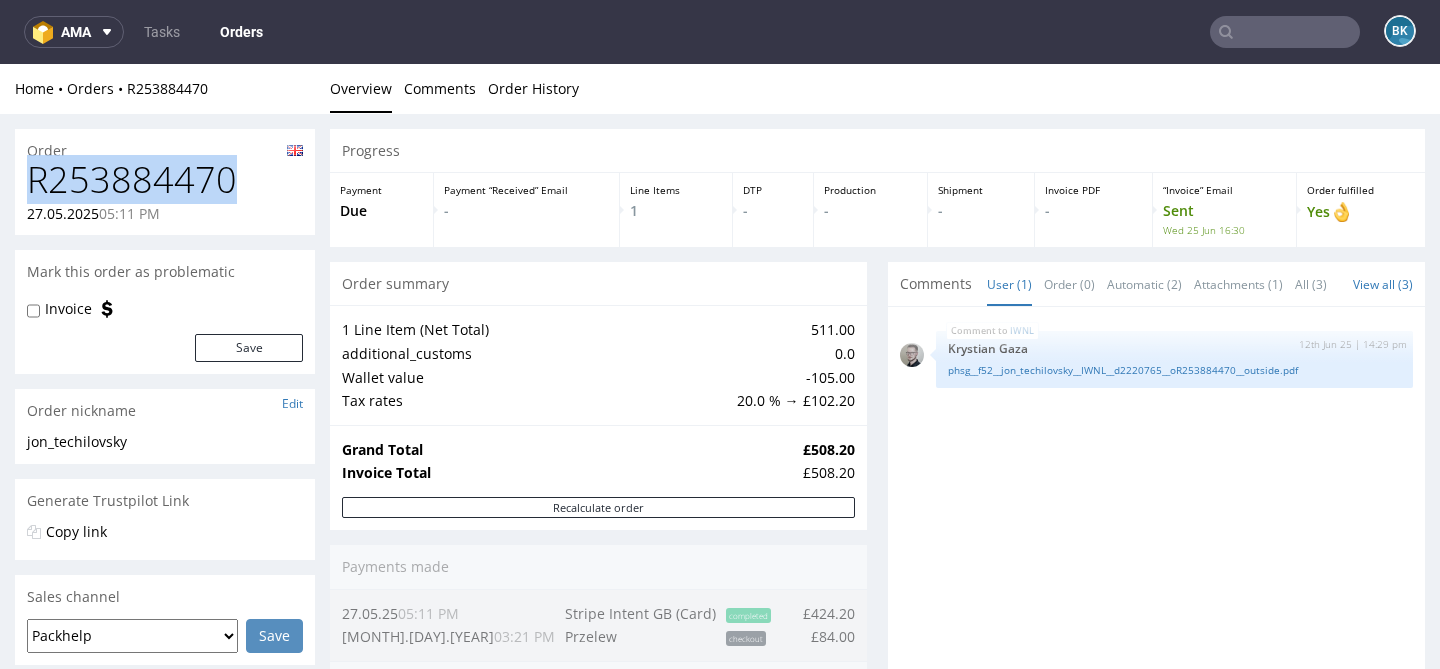 click on "R253884470" at bounding box center (165, 180) 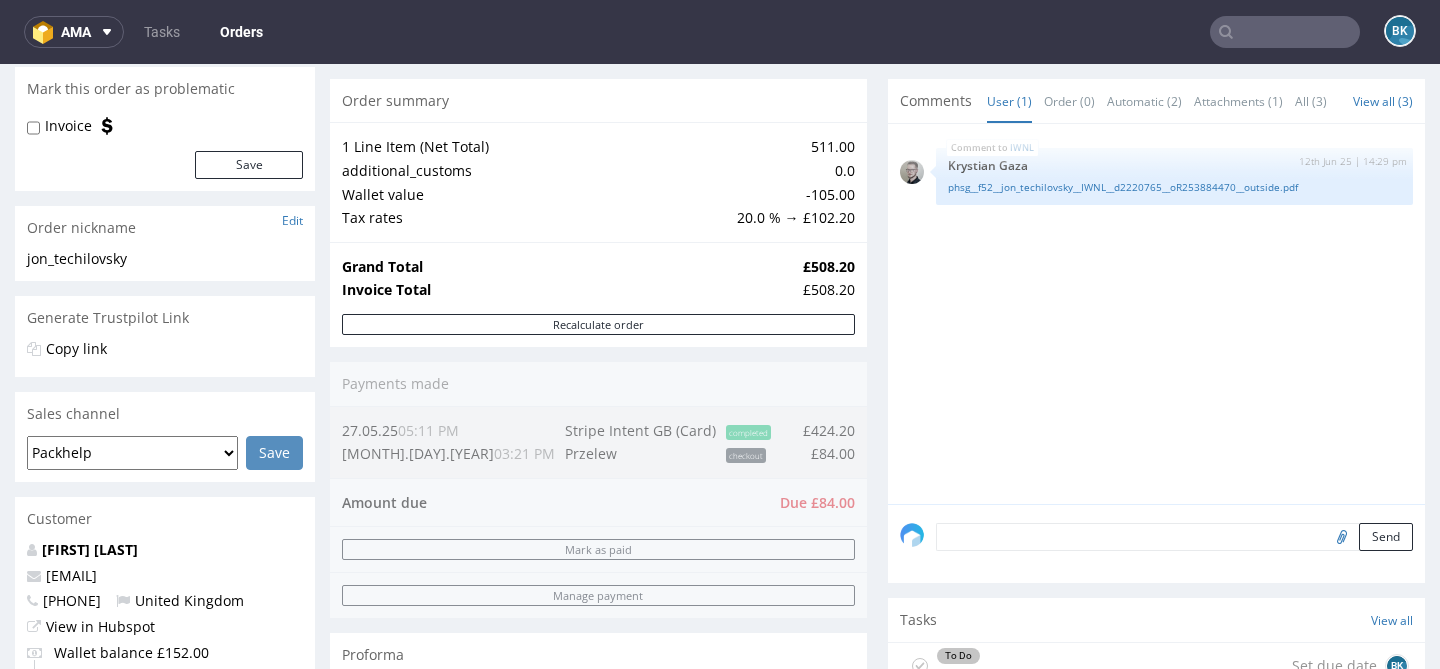 scroll, scrollTop: 182, scrollLeft: 0, axis: vertical 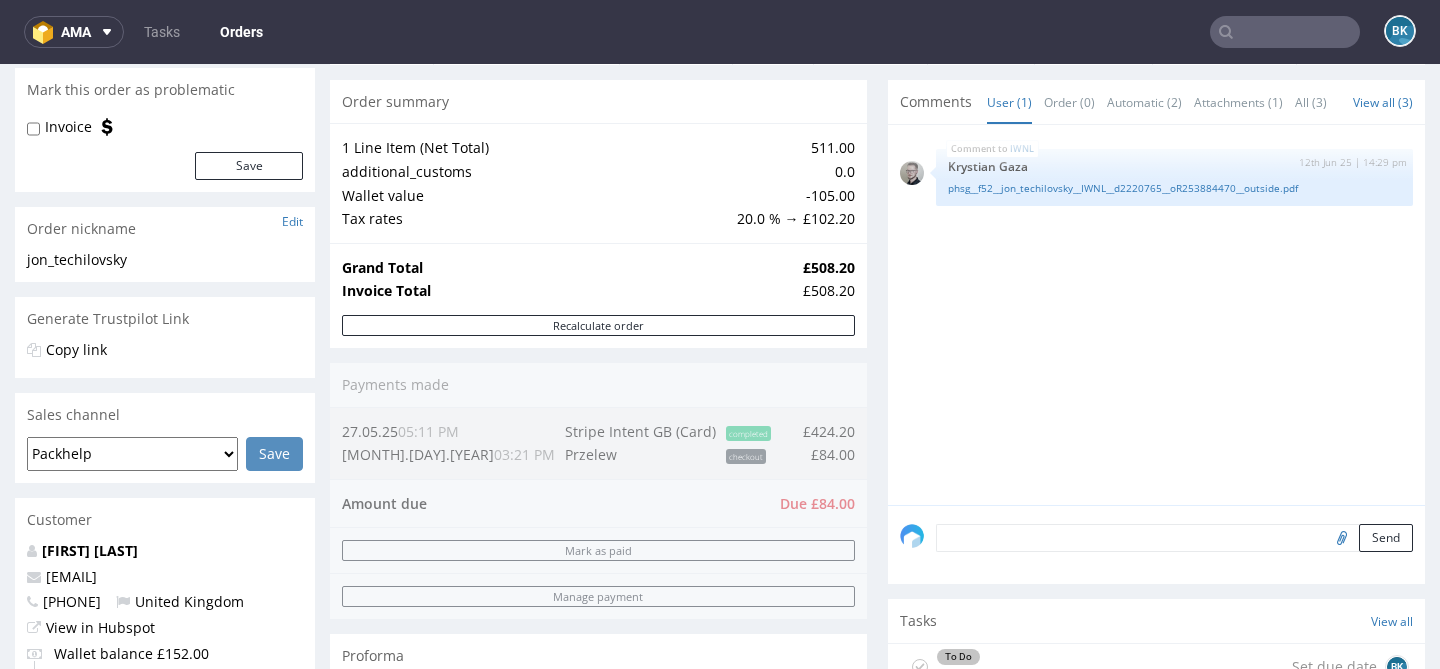 click at bounding box center [1285, 32] 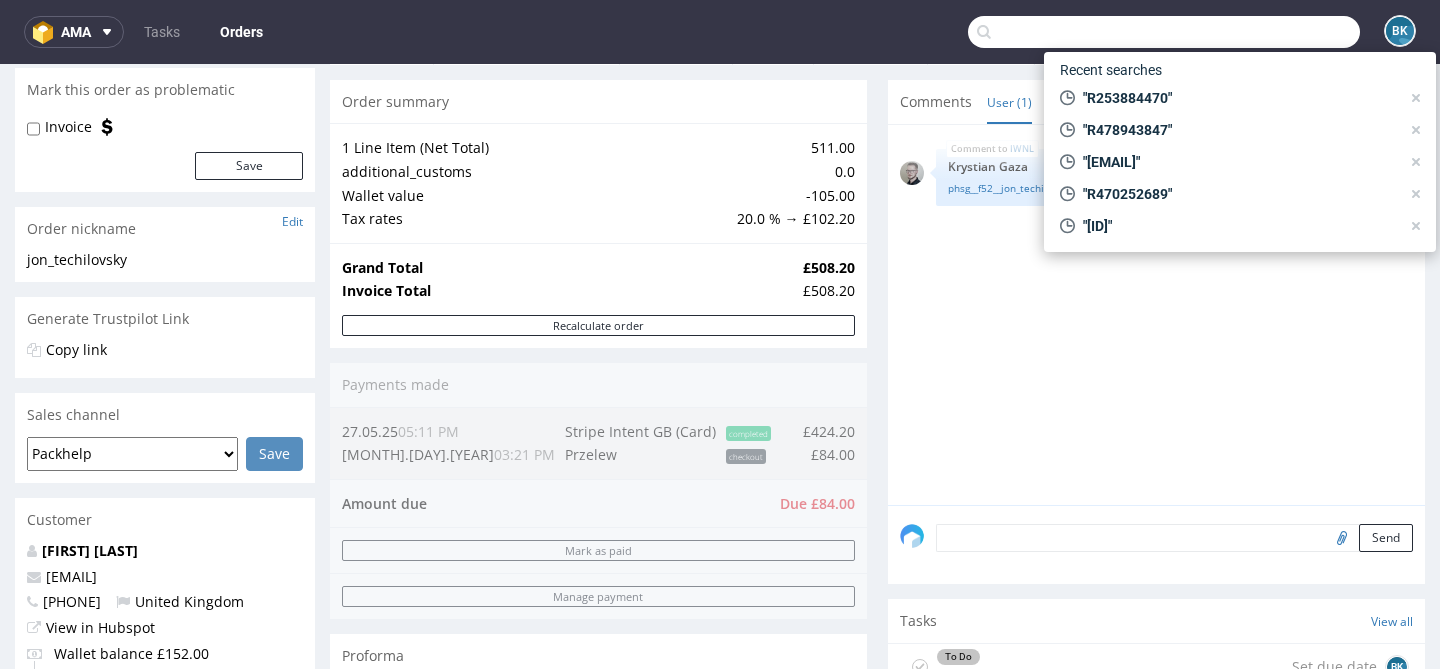 paste on "R478943847" 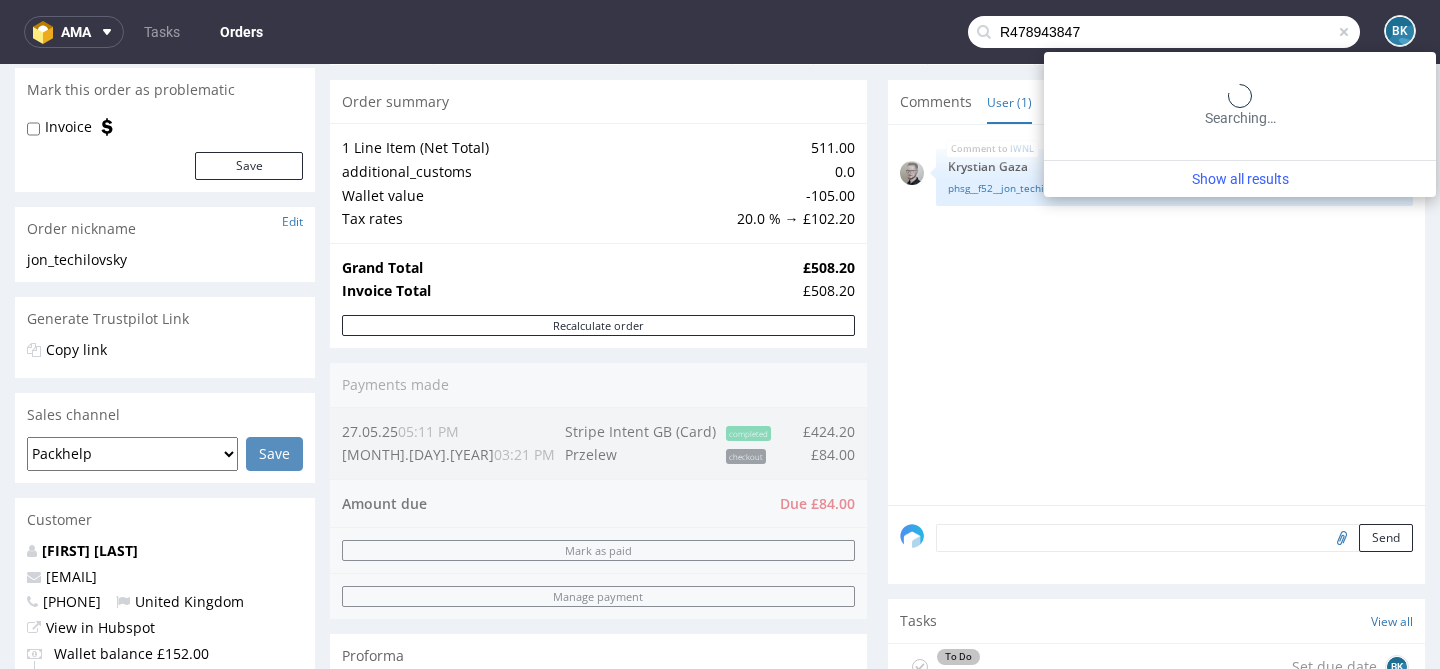 type on "R478943847" 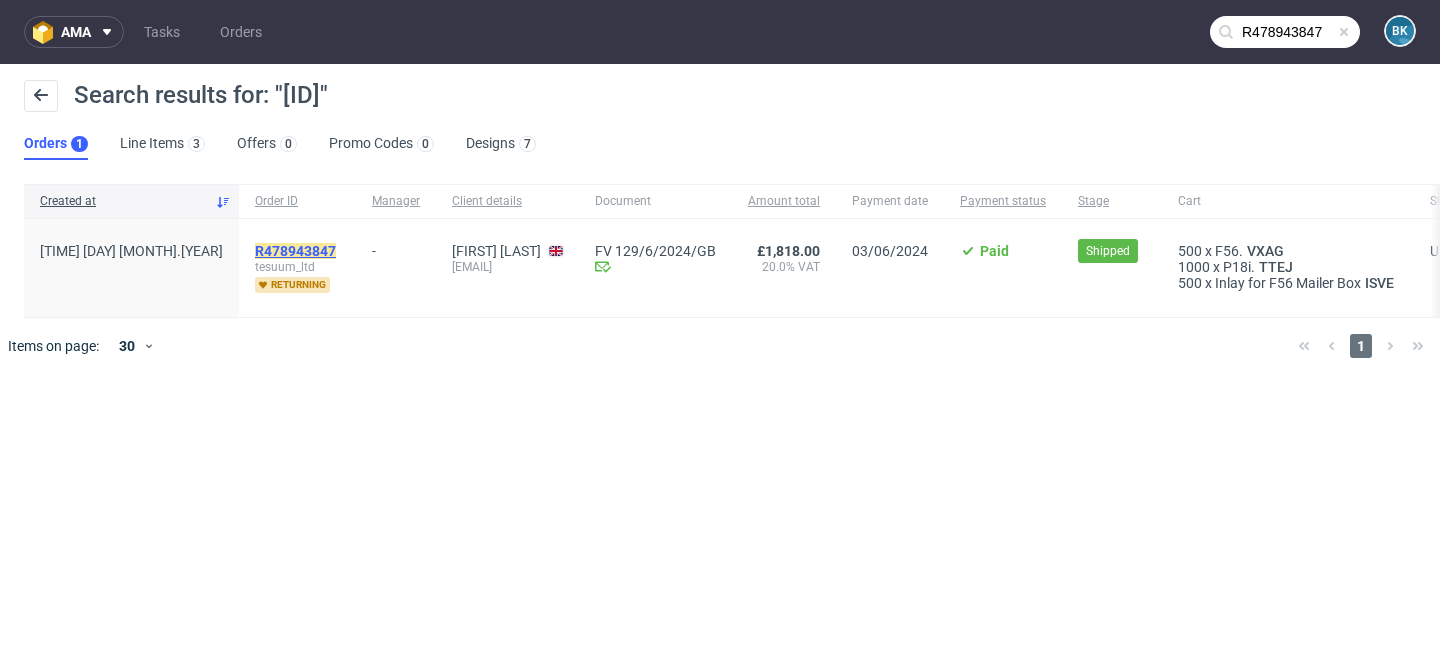 click on "R478943847" 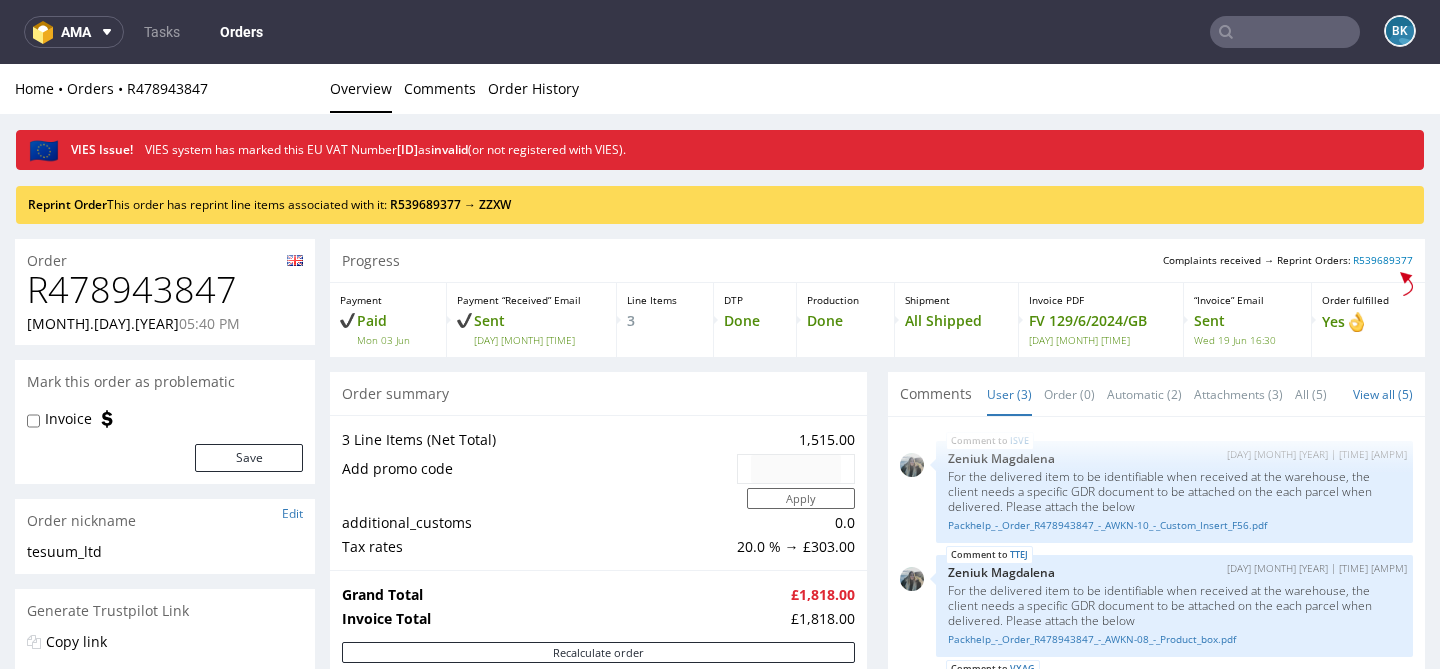 scroll, scrollTop: 0, scrollLeft: 0, axis: both 